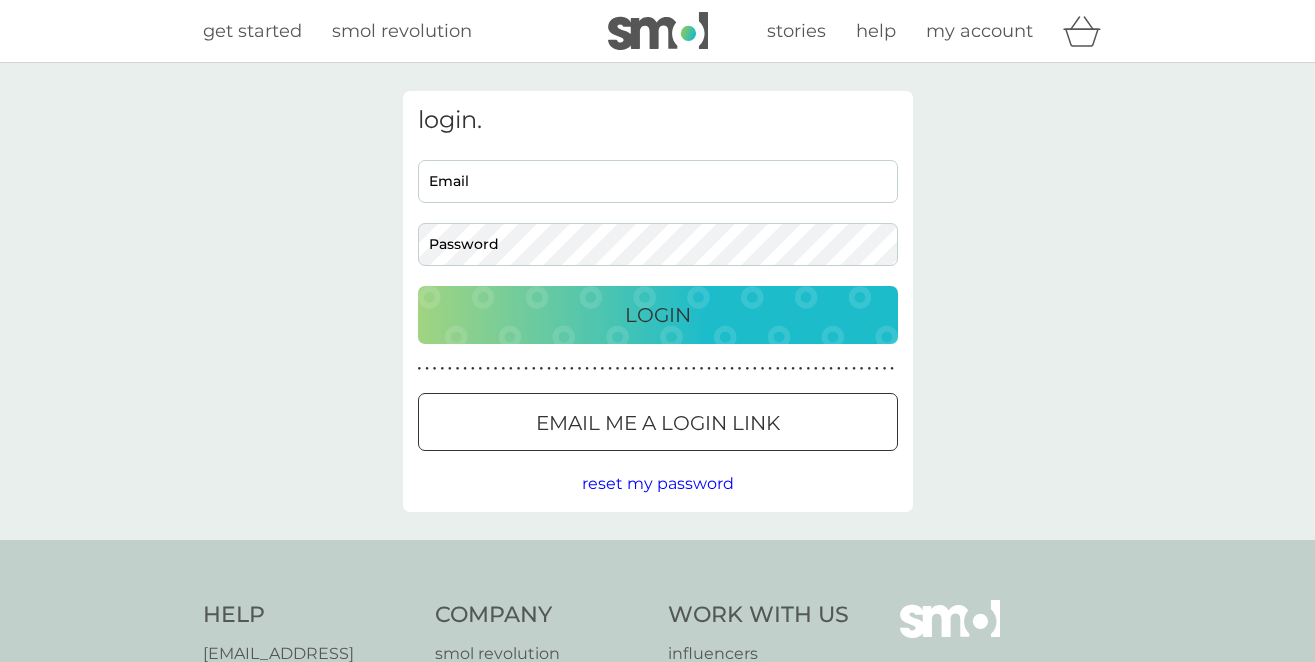 scroll, scrollTop: 0, scrollLeft: 0, axis: both 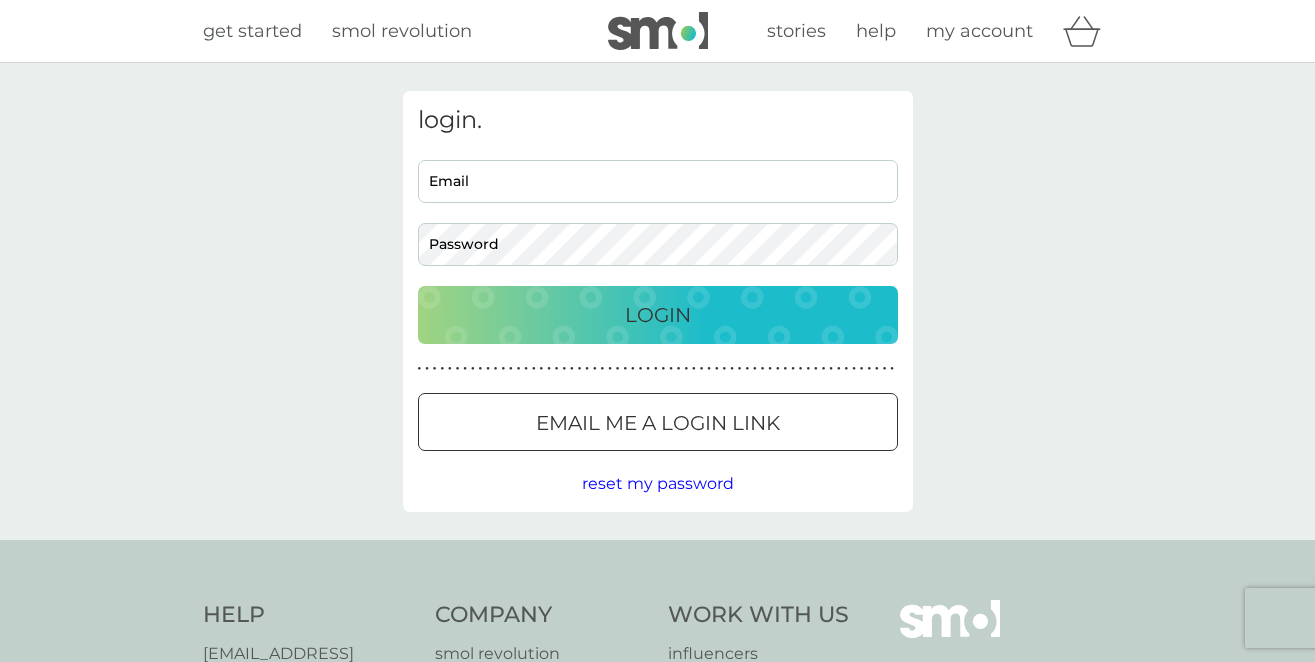 click on "Email me a login link" at bounding box center [658, 423] 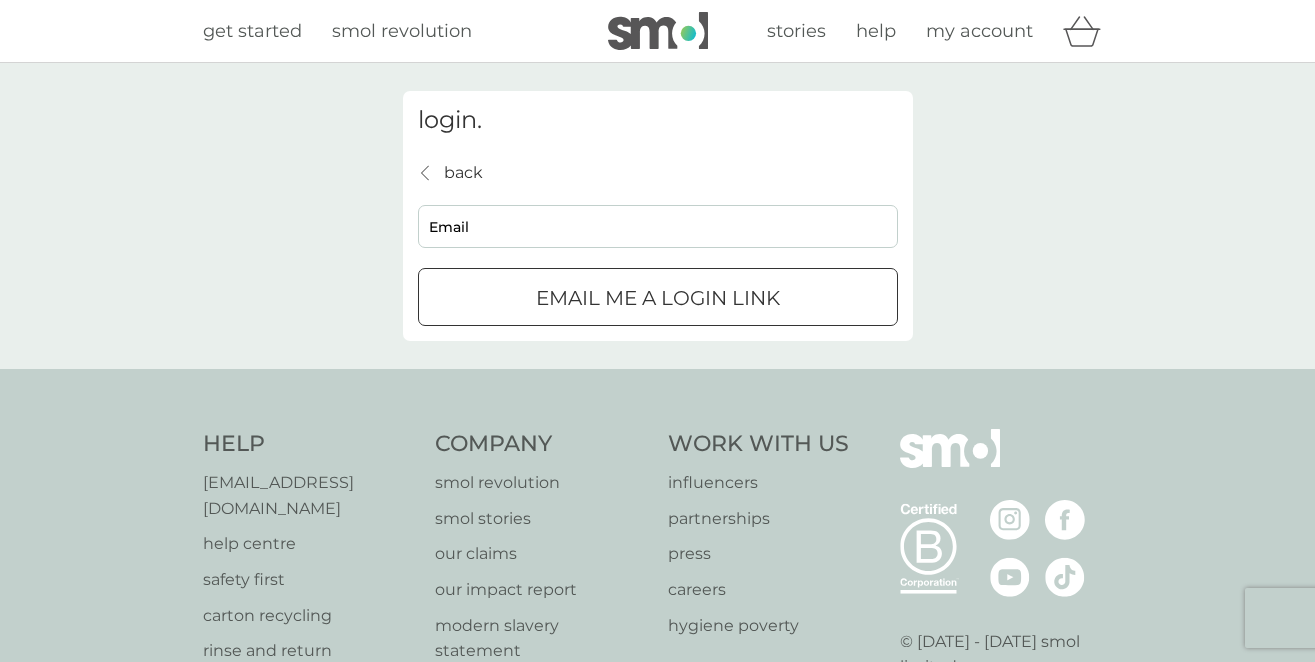 click on "login. back back Email Email me a login link" at bounding box center (658, 216) 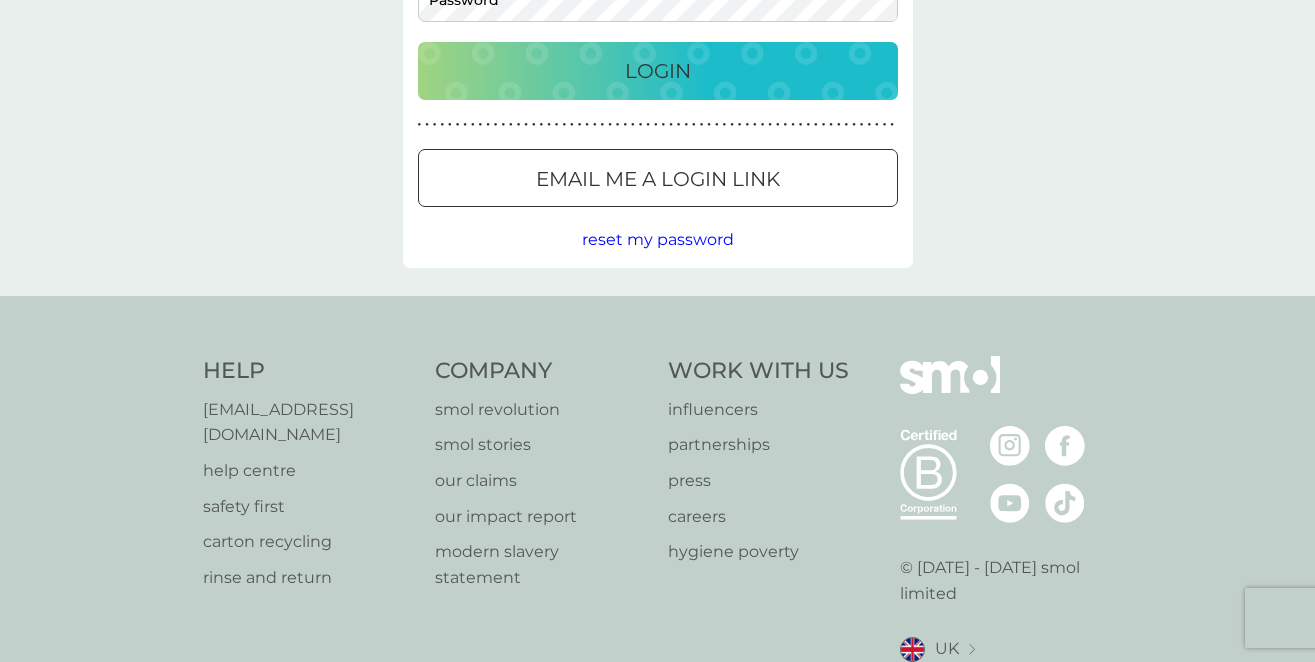 scroll, scrollTop: 0, scrollLeft: 0, axis: both 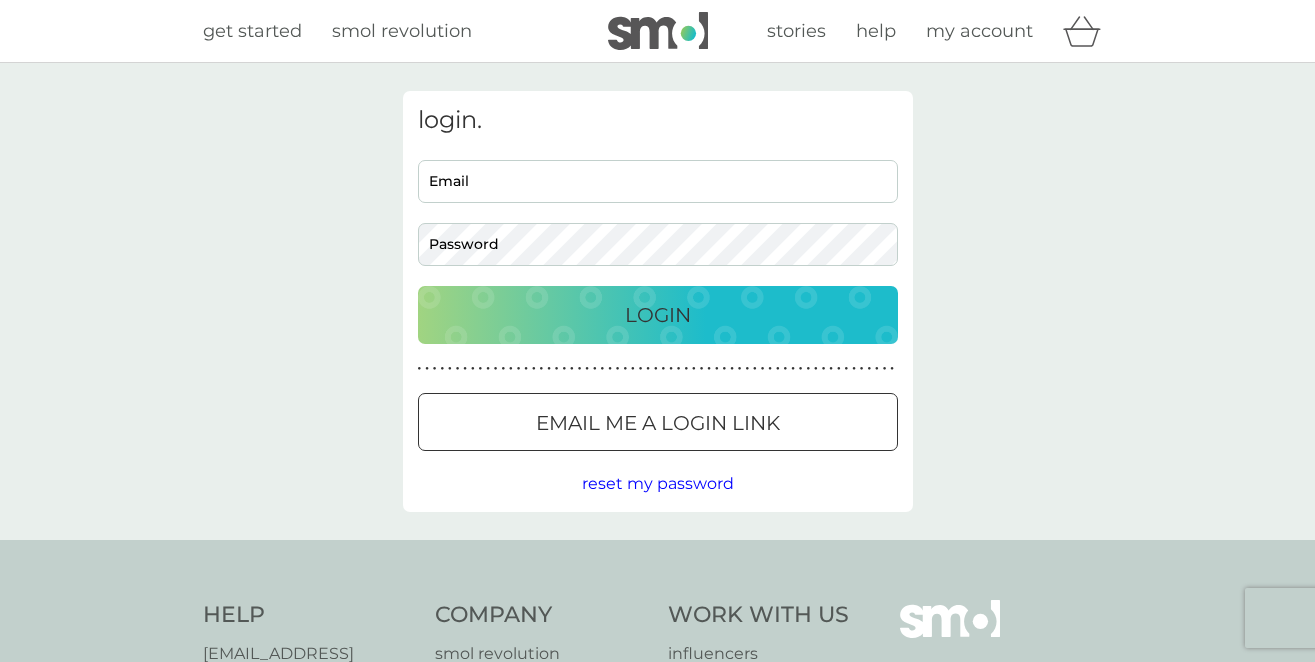 click on "get started" at bounding box center (252, 31) 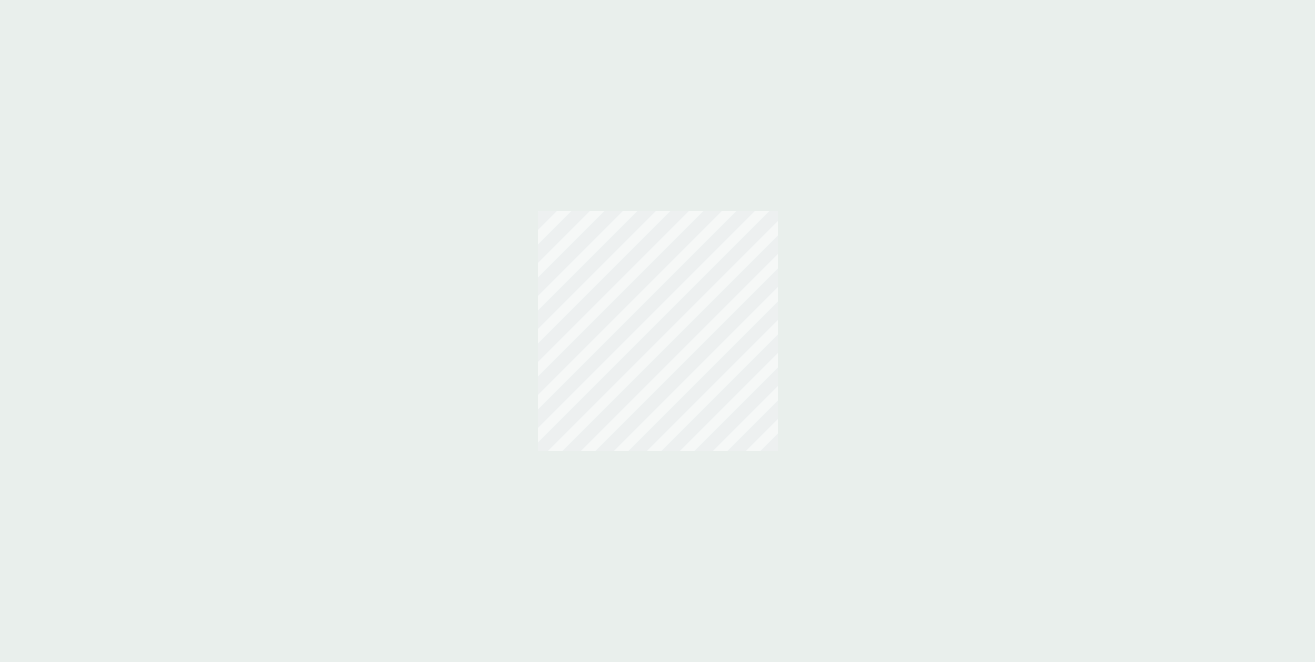 scroll, scrollTop: 0, scrollLeft: 0, axis: both 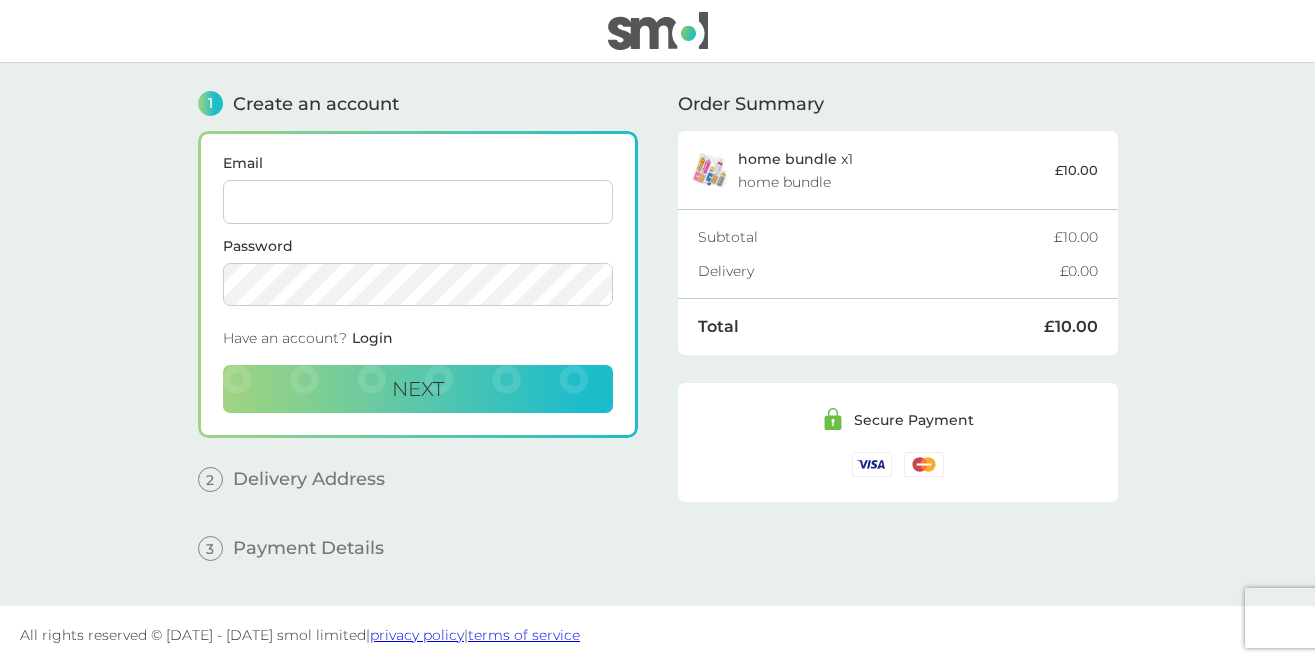 click on "Email" at bounding box center (418, 202) 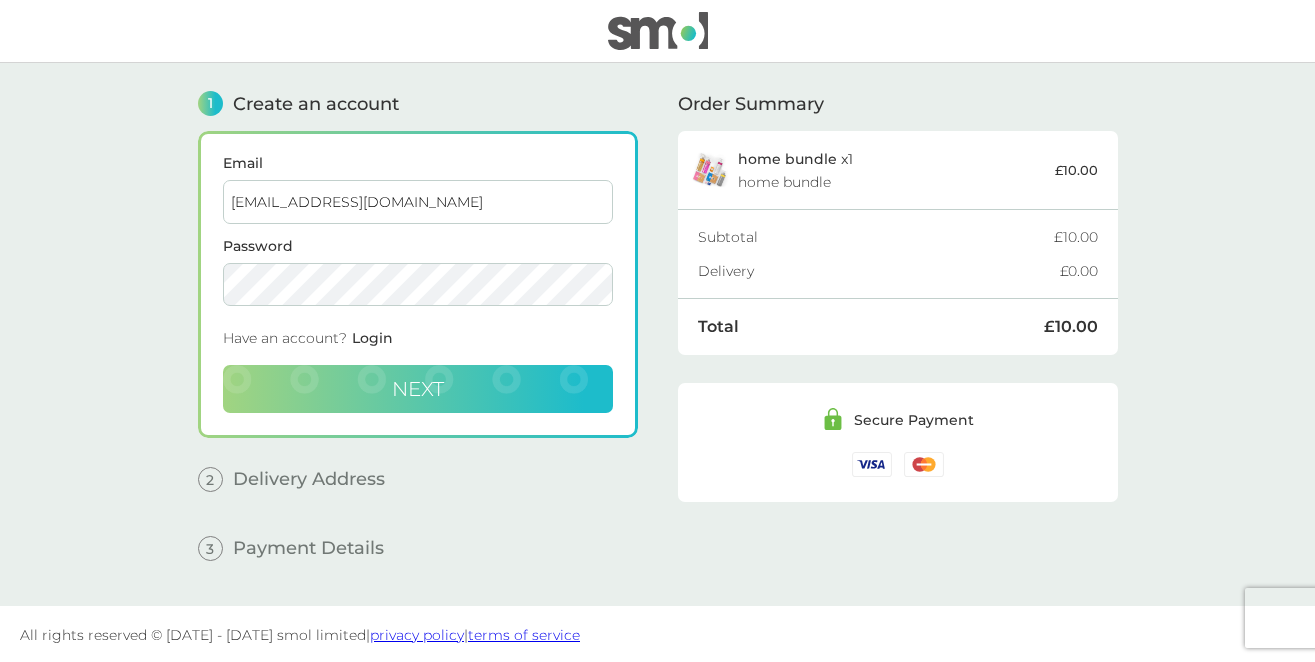 click on "Next" at bounding box center [418, 389] 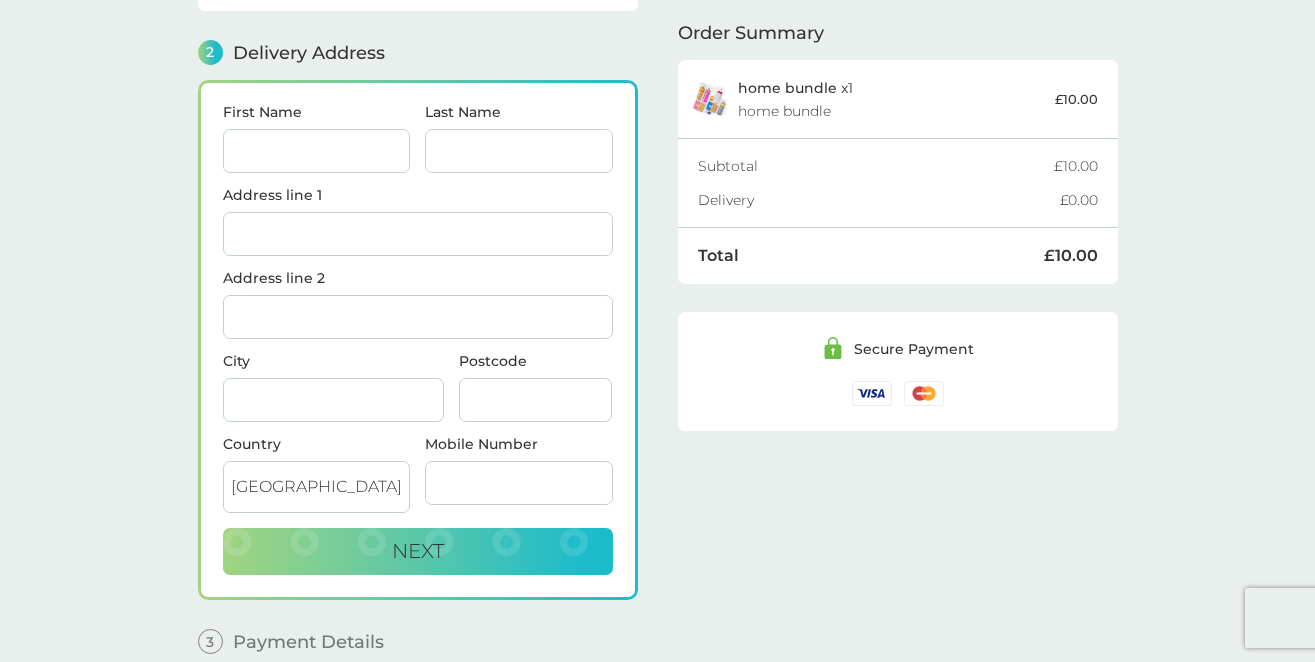 scroll, scrollTop: 245, scrollLeft: 0, axis: vertical 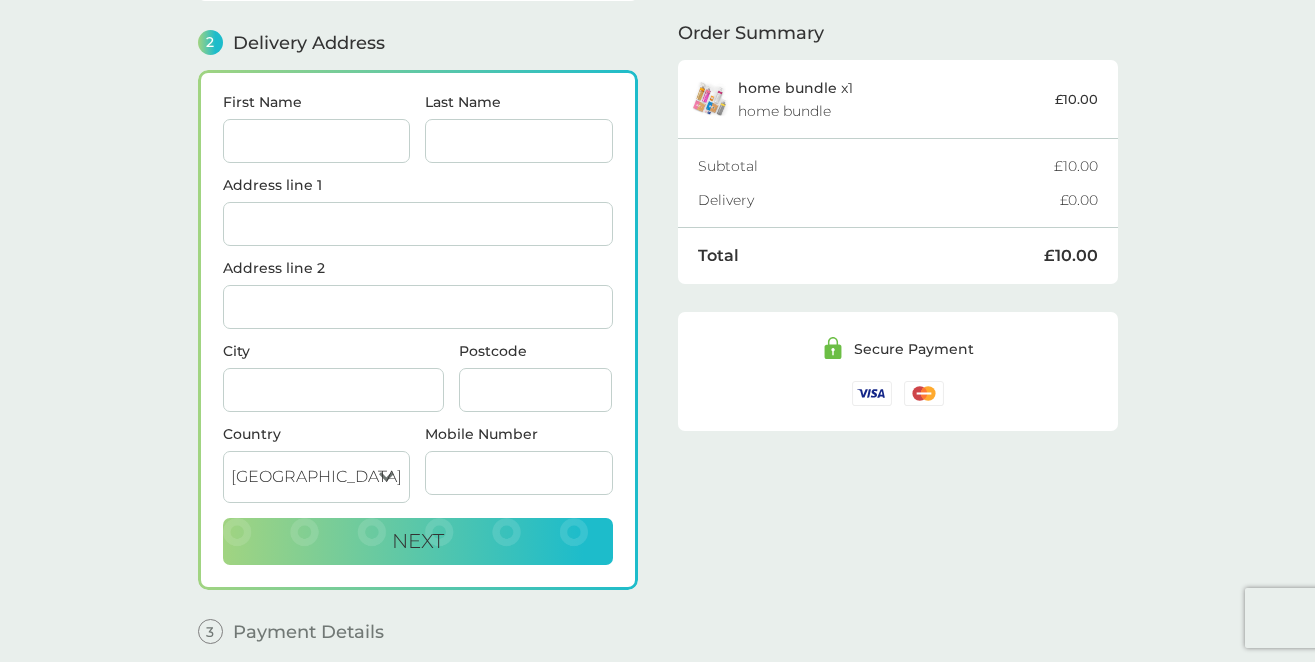 click on "First Name" at bounding box center (317, 141) 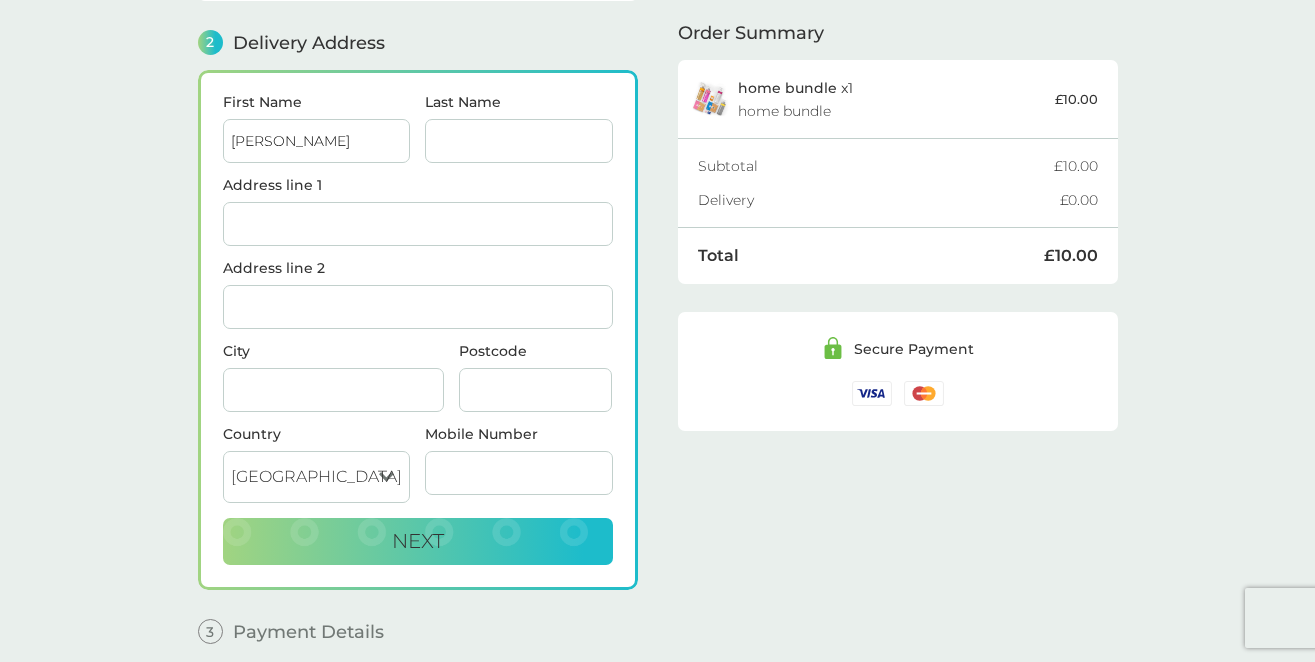 type on "Stockwell" 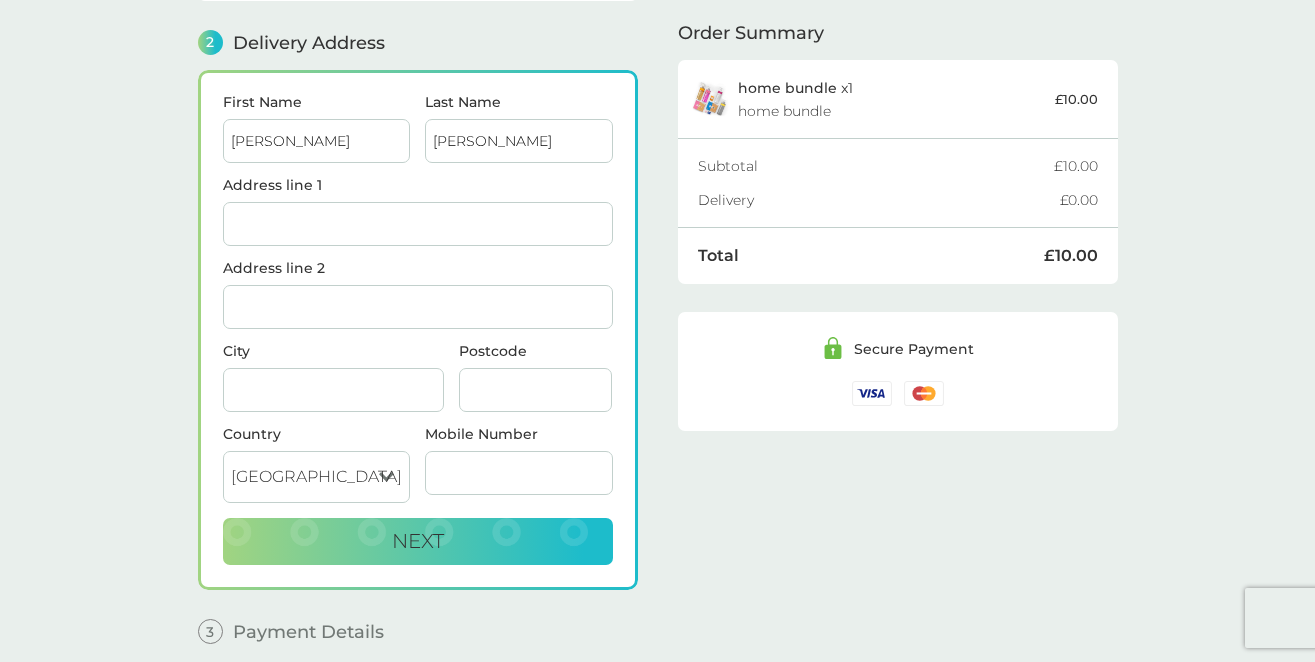 type on "45 Rue Muret, The Green" 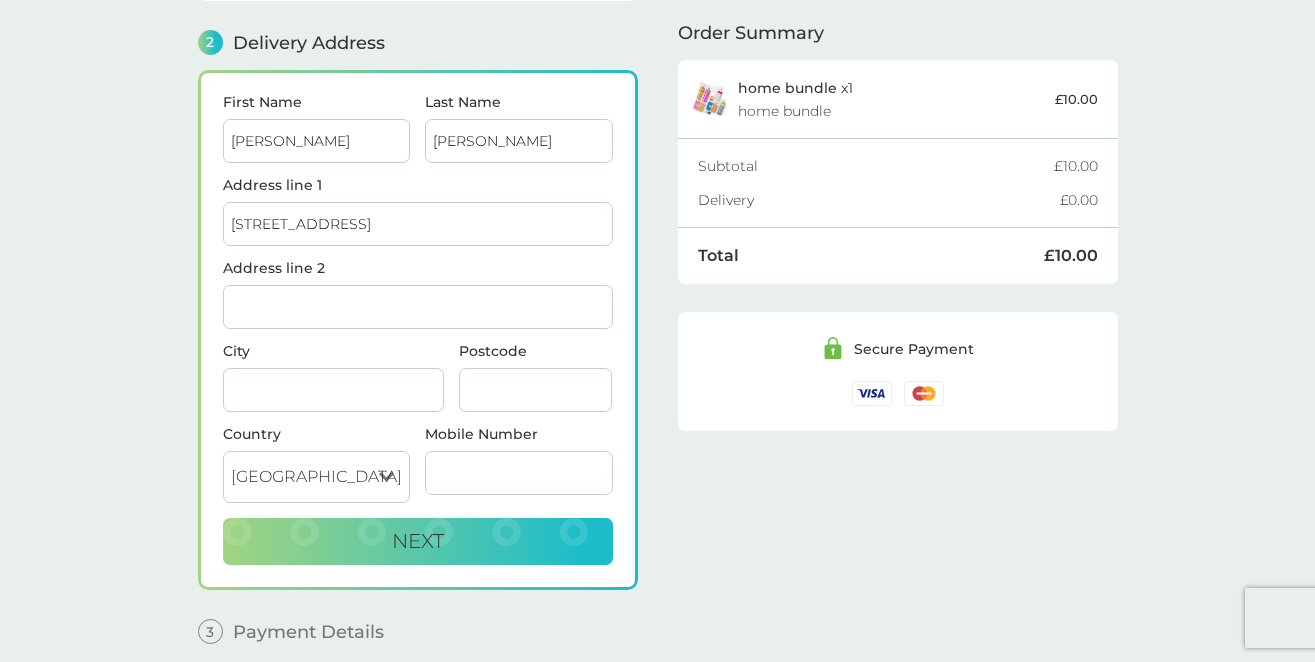 type on "The Green" 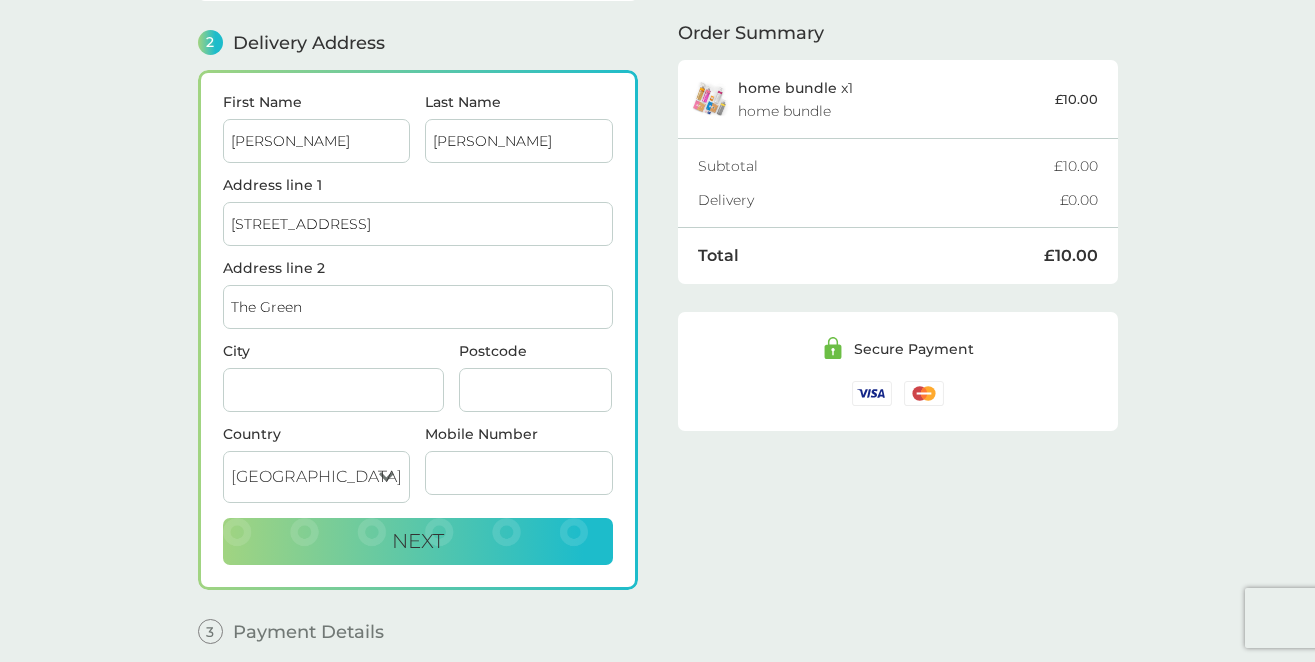 type on "Chartres" 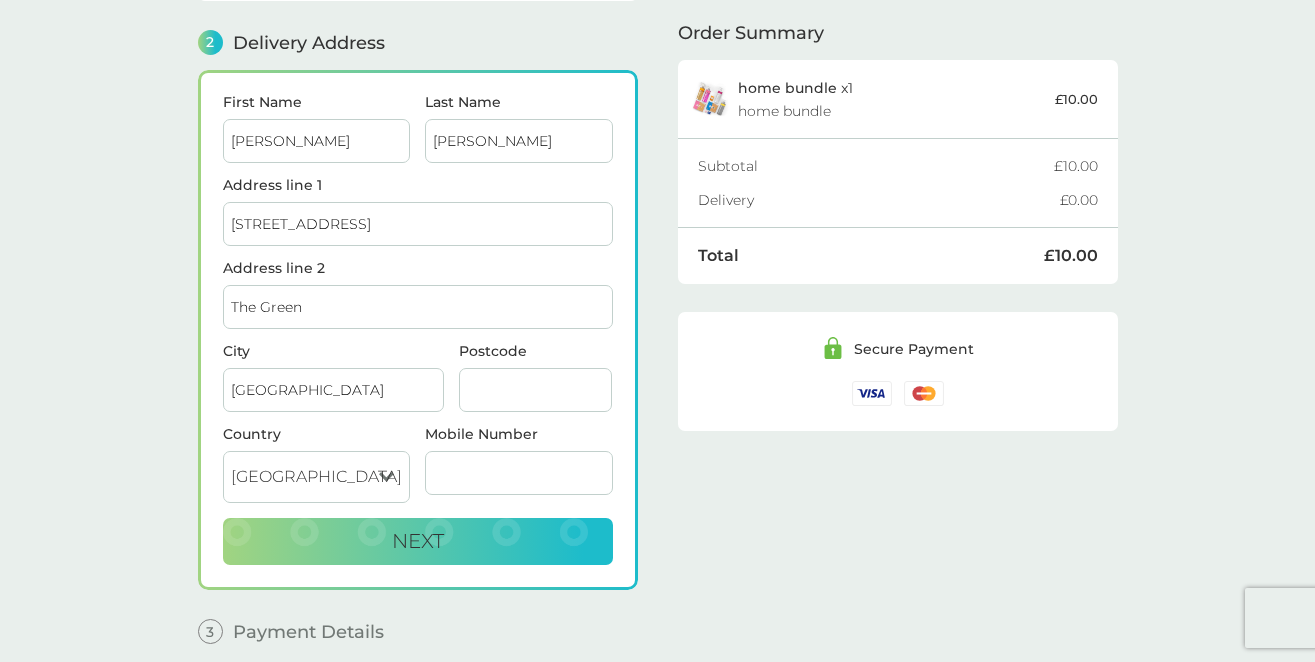 type on "28000" 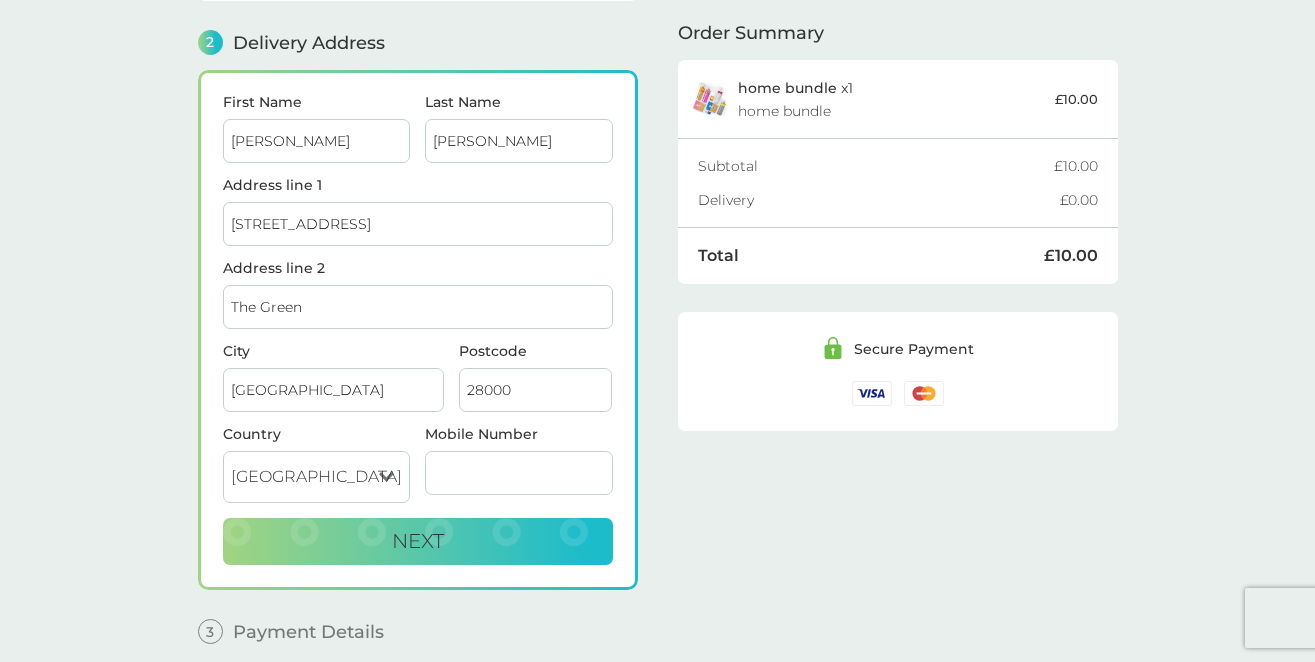 type on "0612865240" 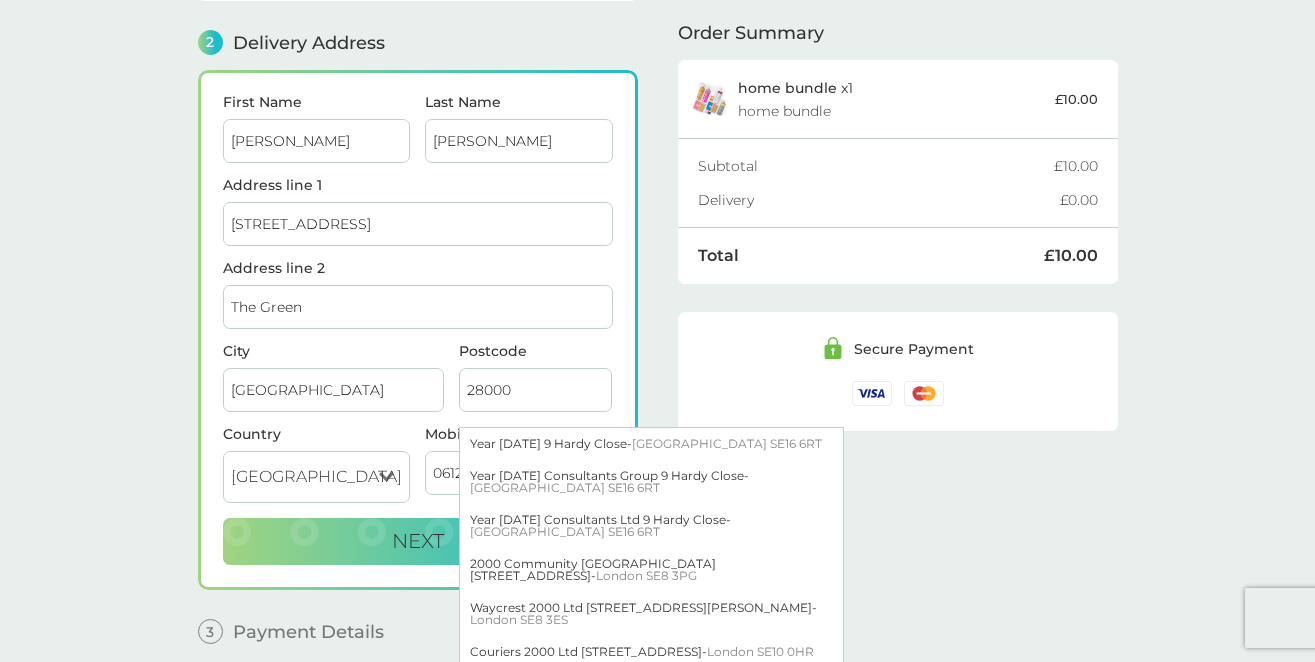 click on "45 Rue Muret, The Green" at bounding box center (418, 224) 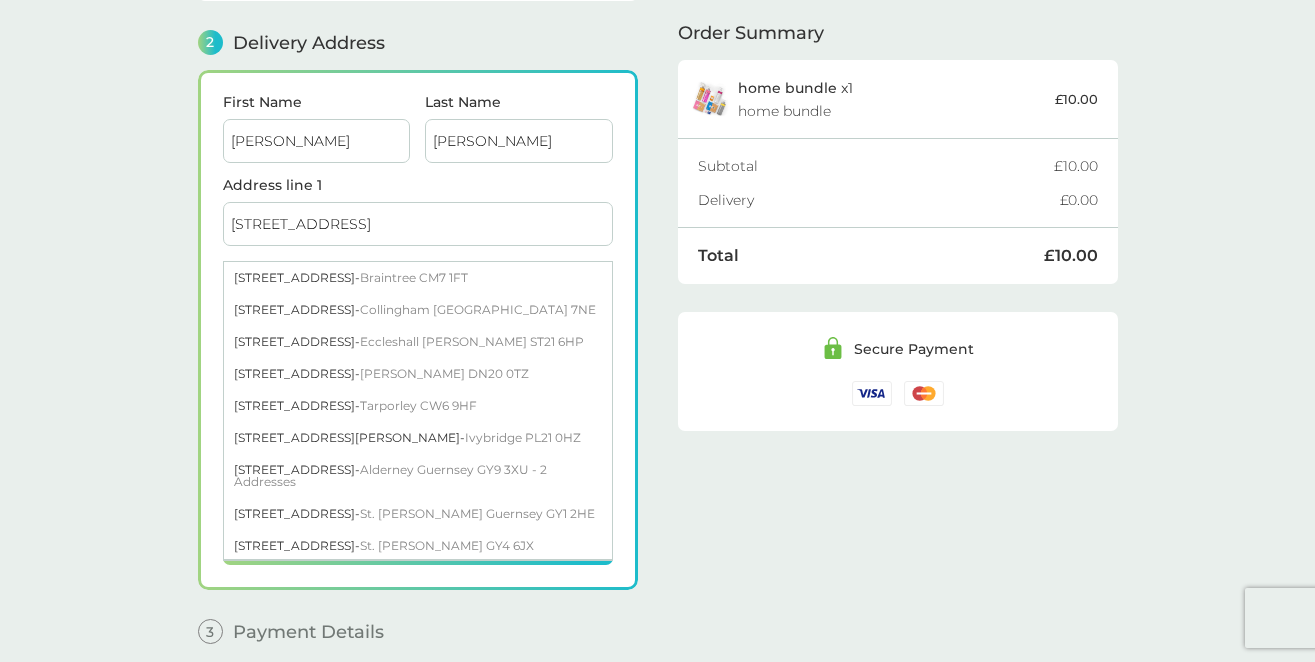 click on "45 Rue Muret, The Green" at bounding box center [418, 224] 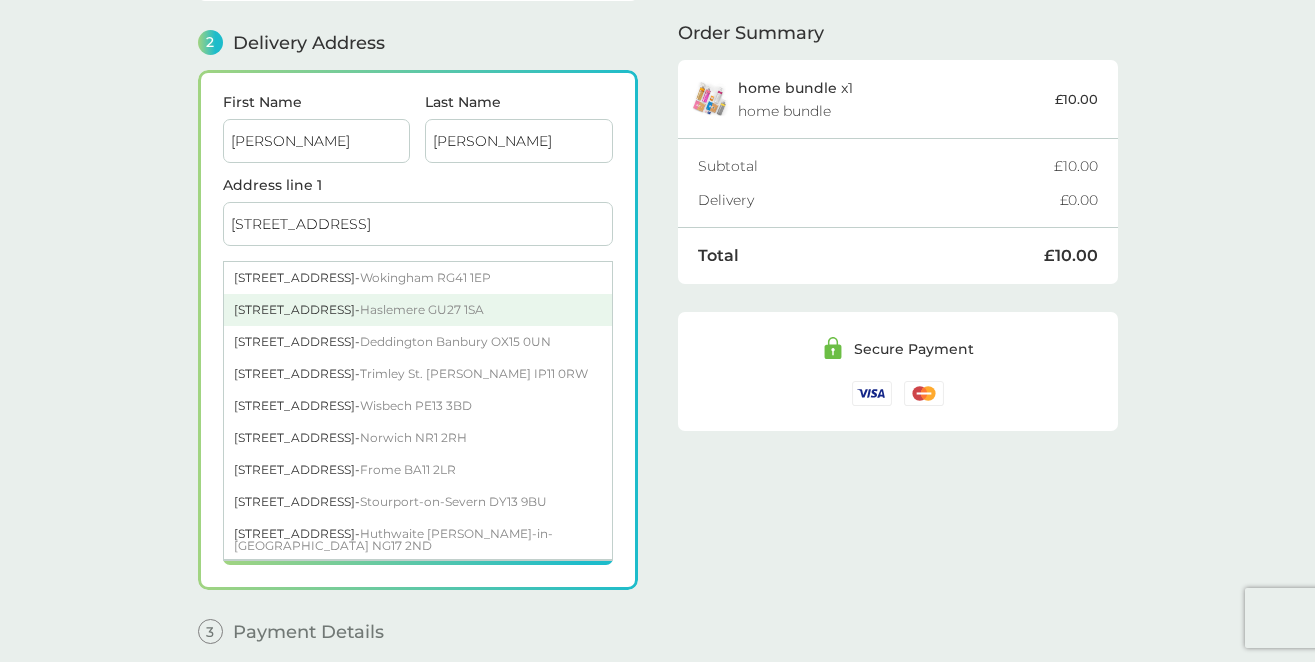 type on "35 Mill Close" 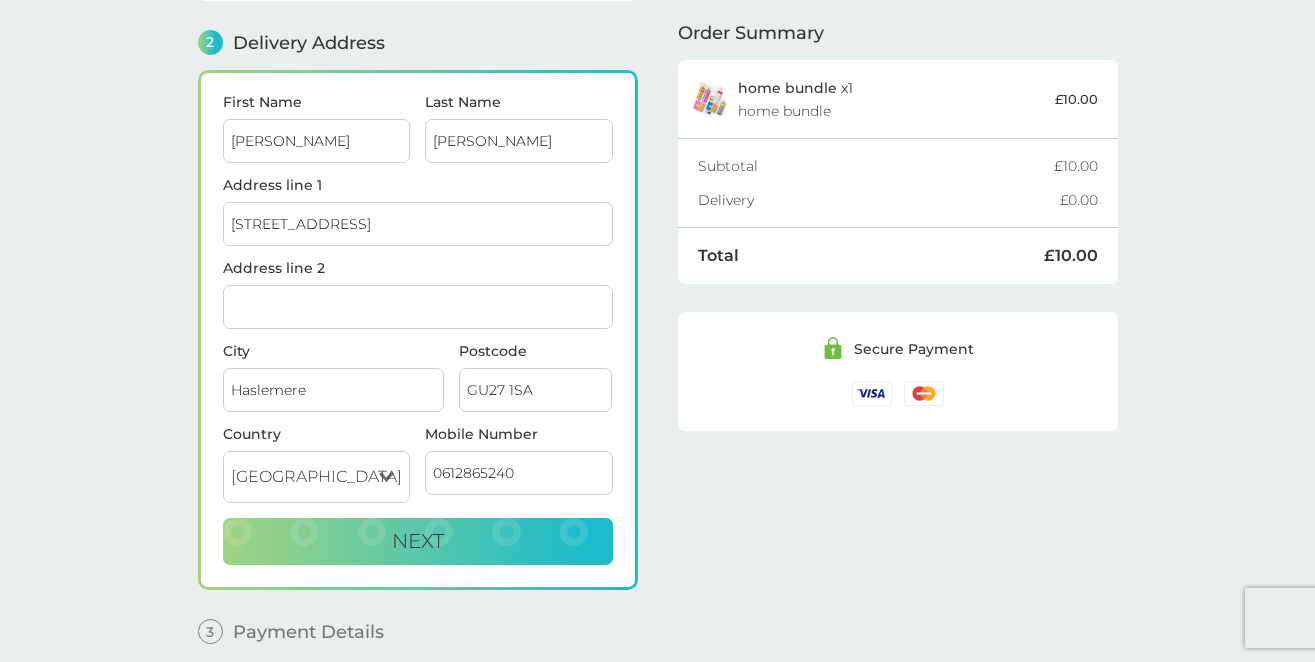 click on "0612865240" at bounding box center [519, 473] 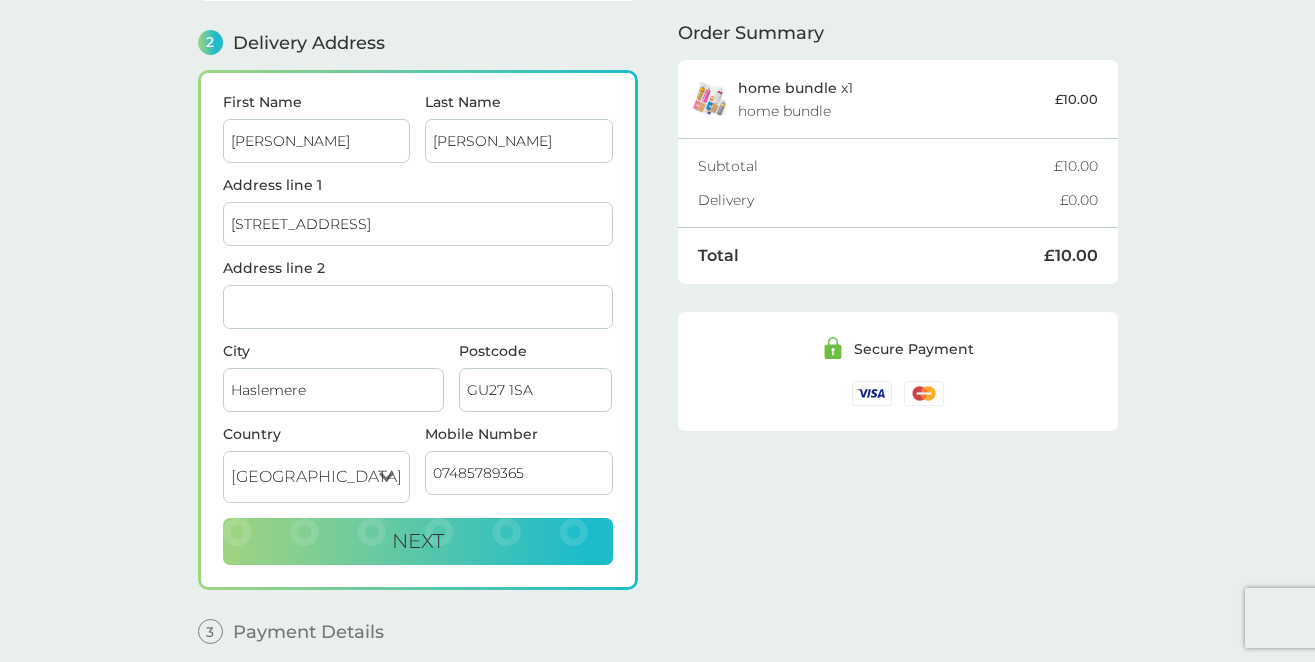 type on "07485789365" 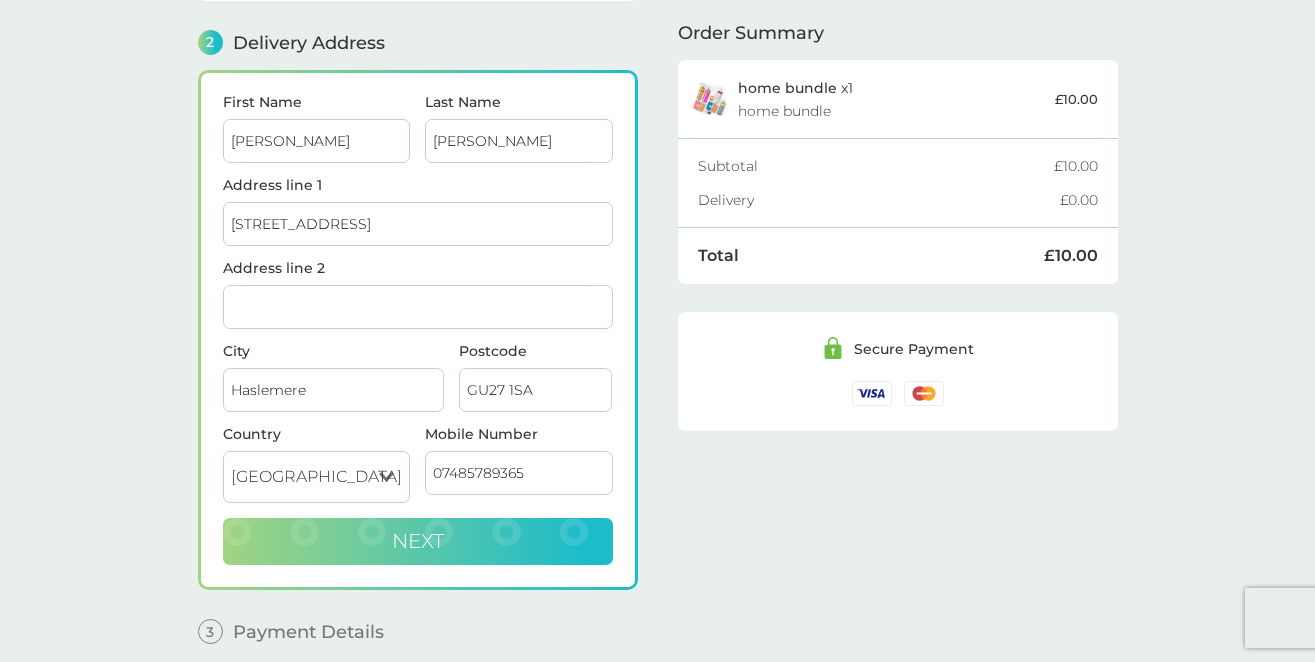 click on "Next" at bounding box center (418, 542) 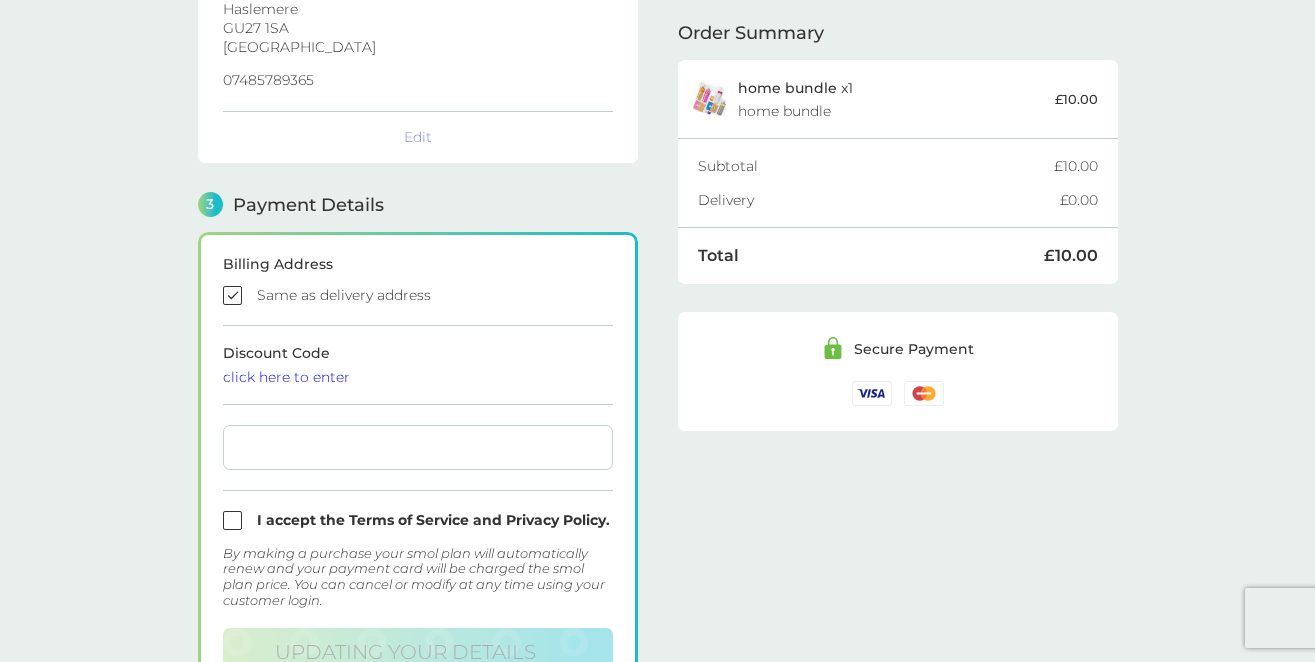 scroll, scrollTop: 551, scrollLeft: 0, axis: vertical 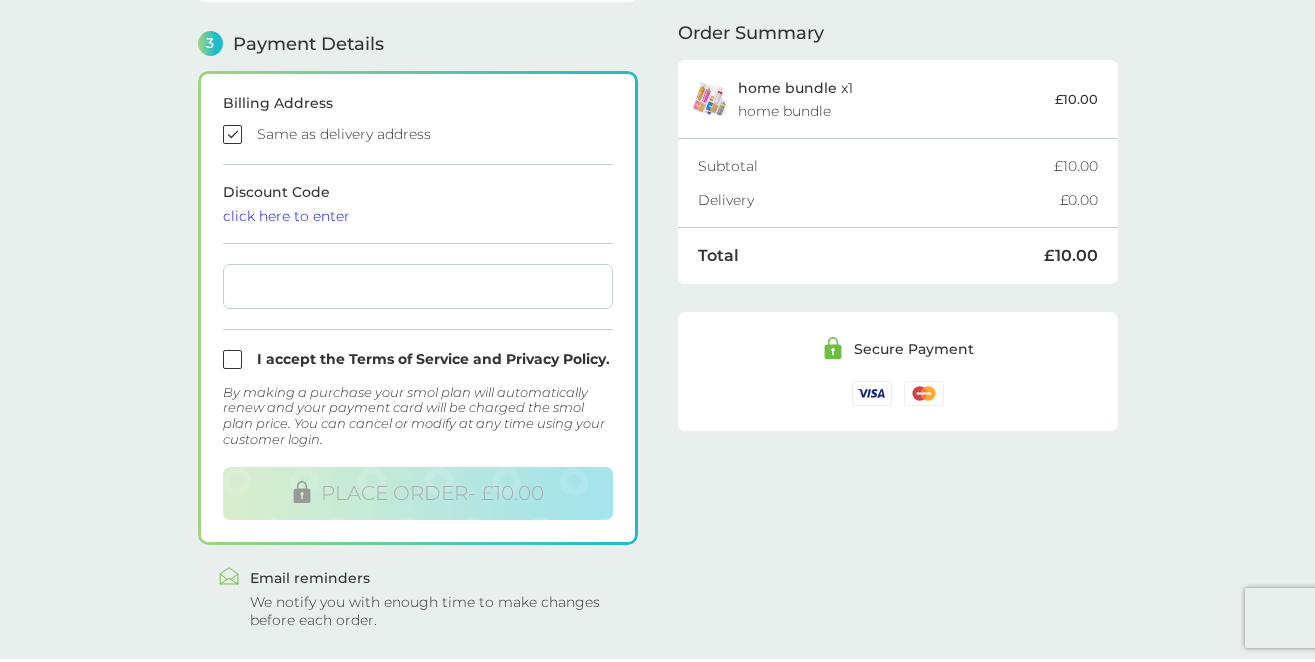 click at bounding box center (418, 134) 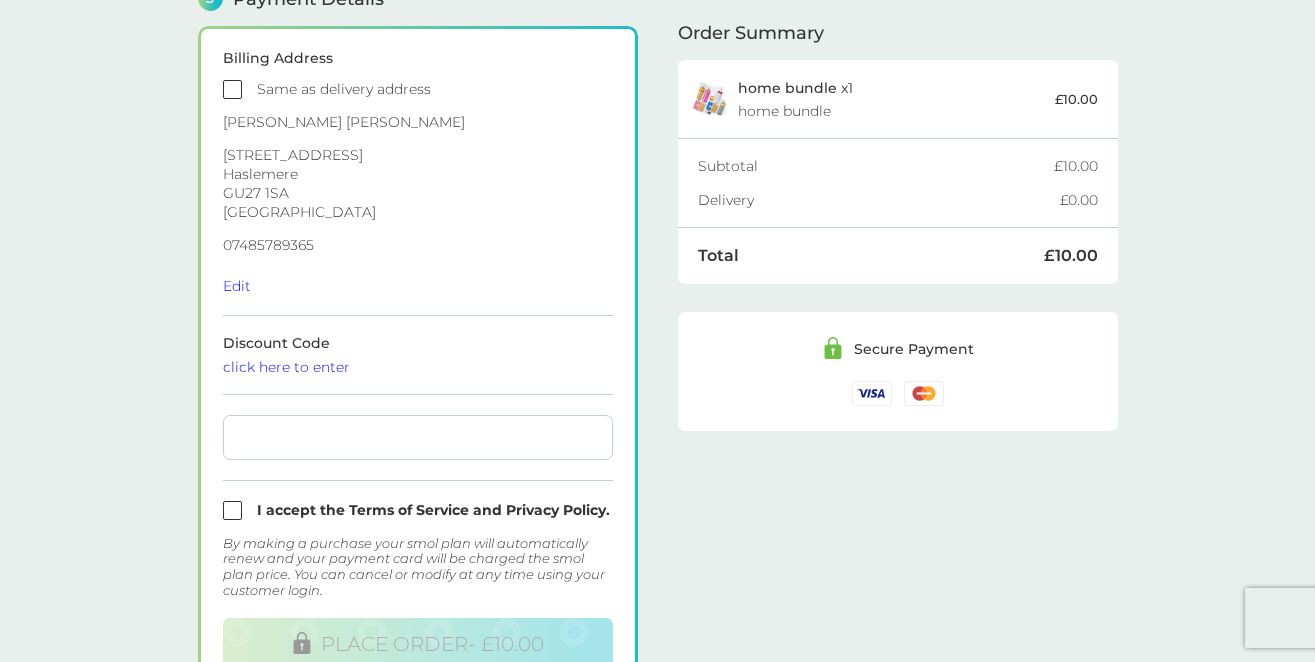 scroll, scrollTop: 591, scrollLeft: 0, axis: vertical 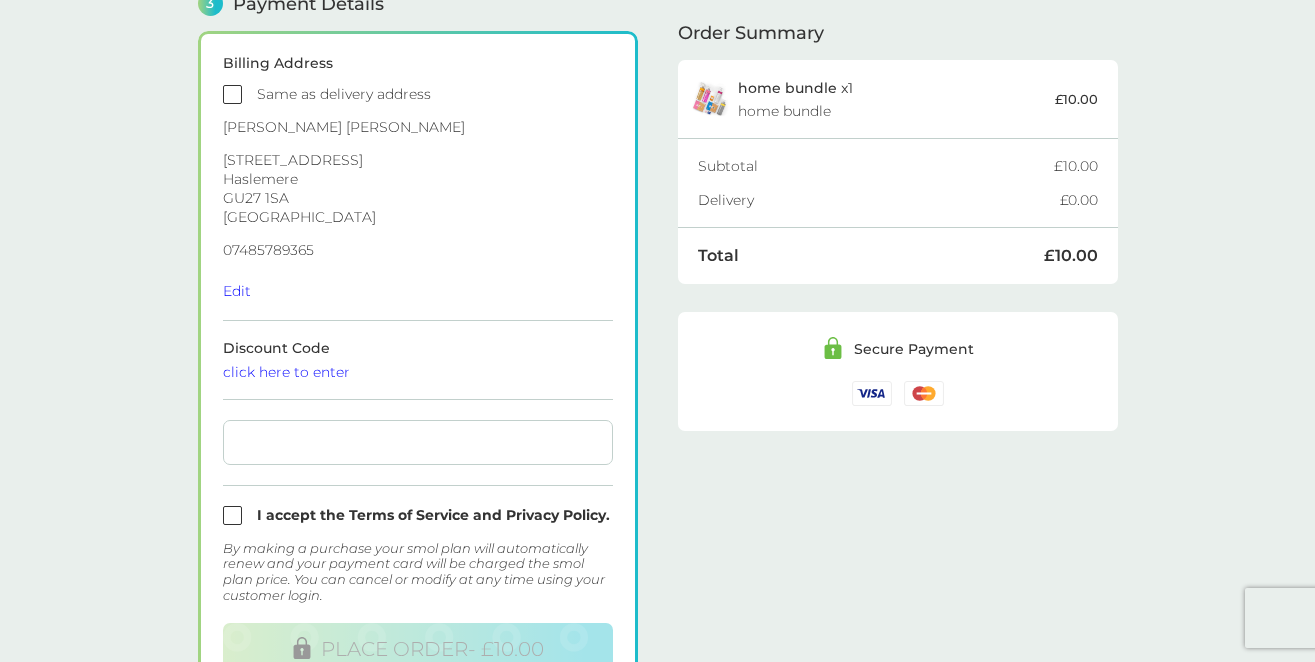 click on "Billing Address Same as delivery address Megan   Stockwell 35 Mill Close Haslemere GU27 1SA United Kingdom 07485789365 Edit Discount Code click here to enter I accept the Terms of Service and Privacy Policy. By making a purchase your smol plan will automatically renew and your payment card will be charged the smol plan price. You can cancel or modify at any time using your customer login.
PLACE ORDER  -   £10.00" at bounding box center [418, 366] 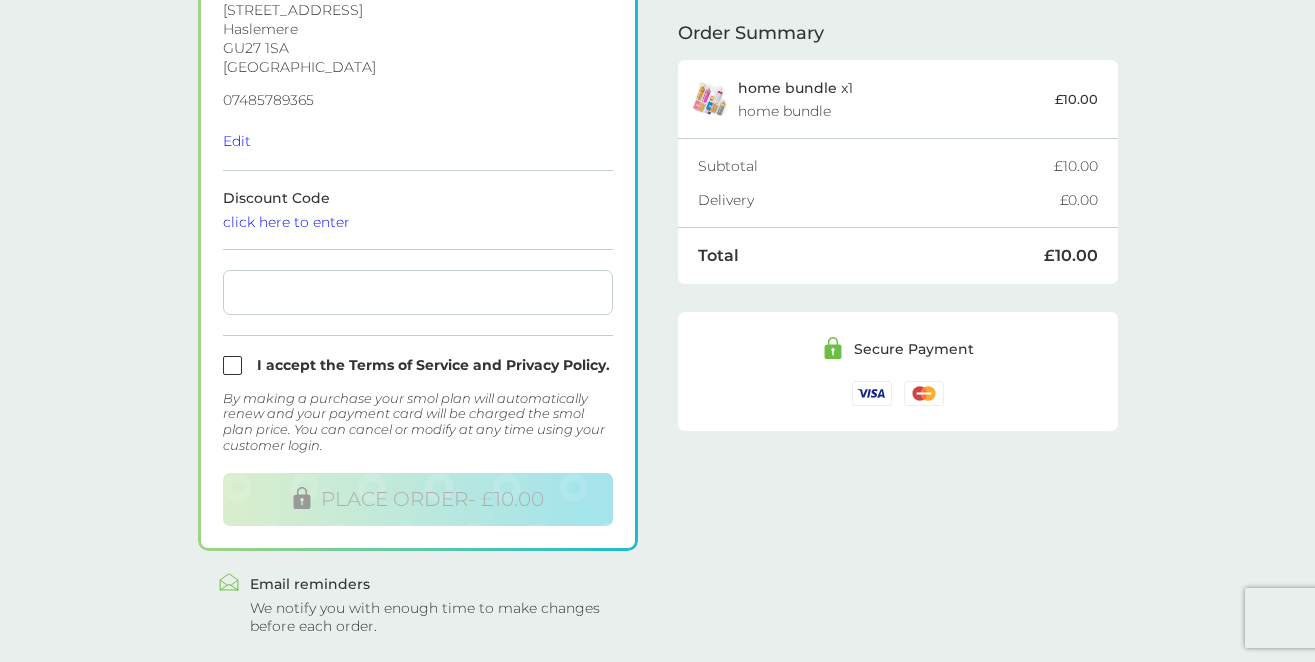 scroll, scrollTop: 740, scrollLeft: 0, axis: vertical 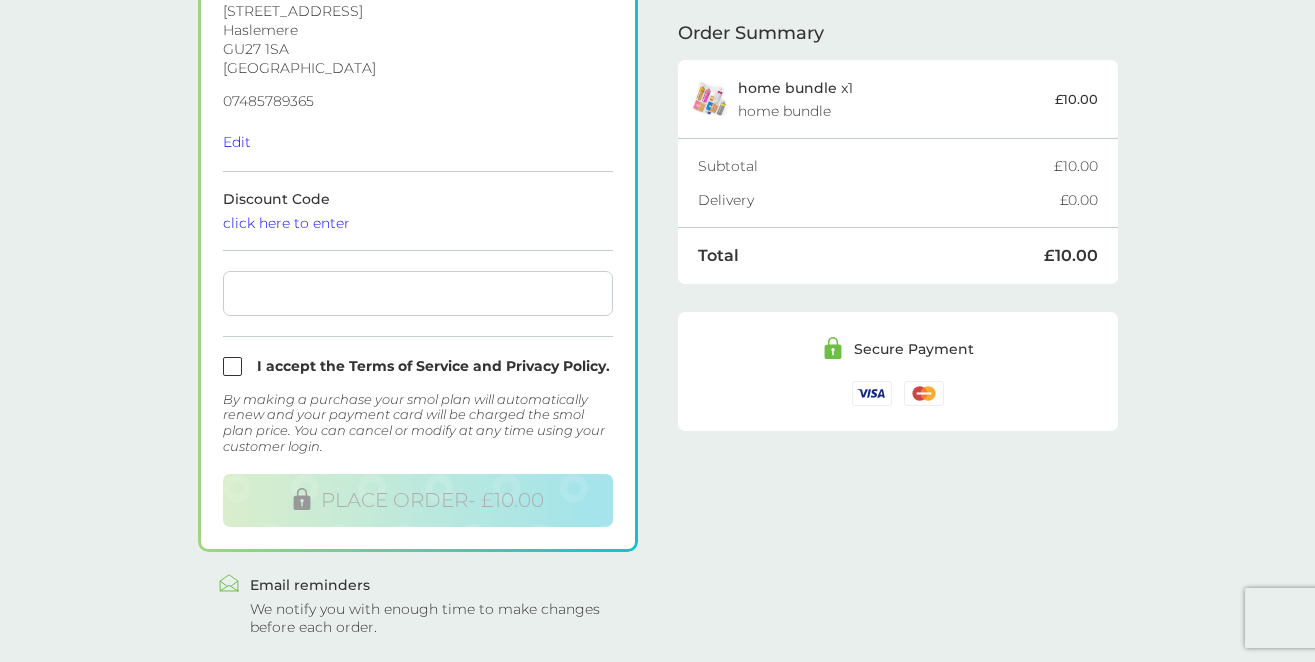 click at bounding box center [418, 366] 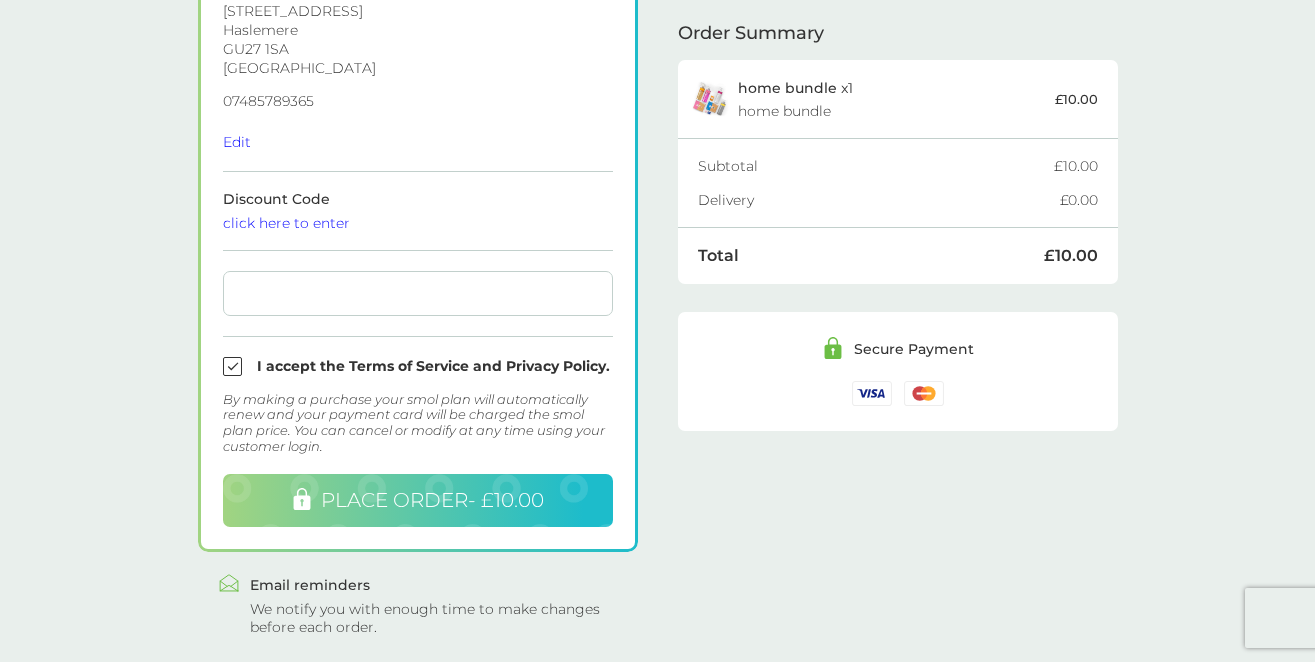 click on "PLACE ORDER  -   £10.00" at bounding box center [432, 500] 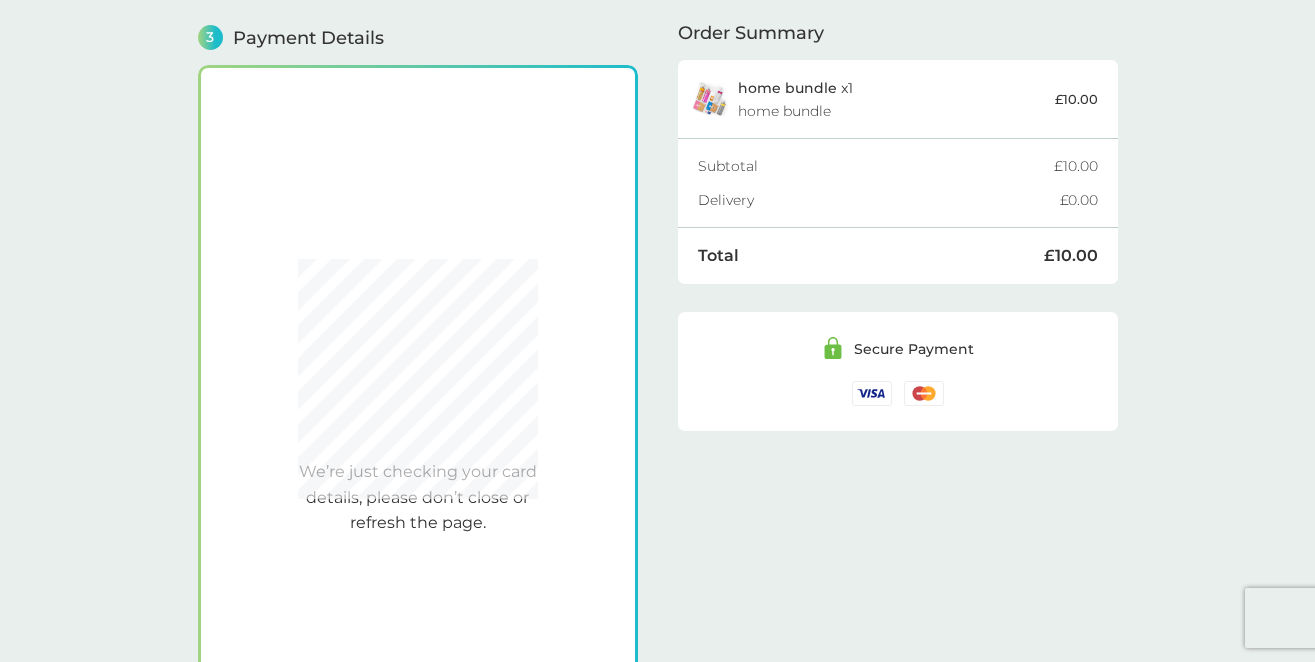 scroll, scrollTop: 551, scrollLeft: 0, axis: vertical 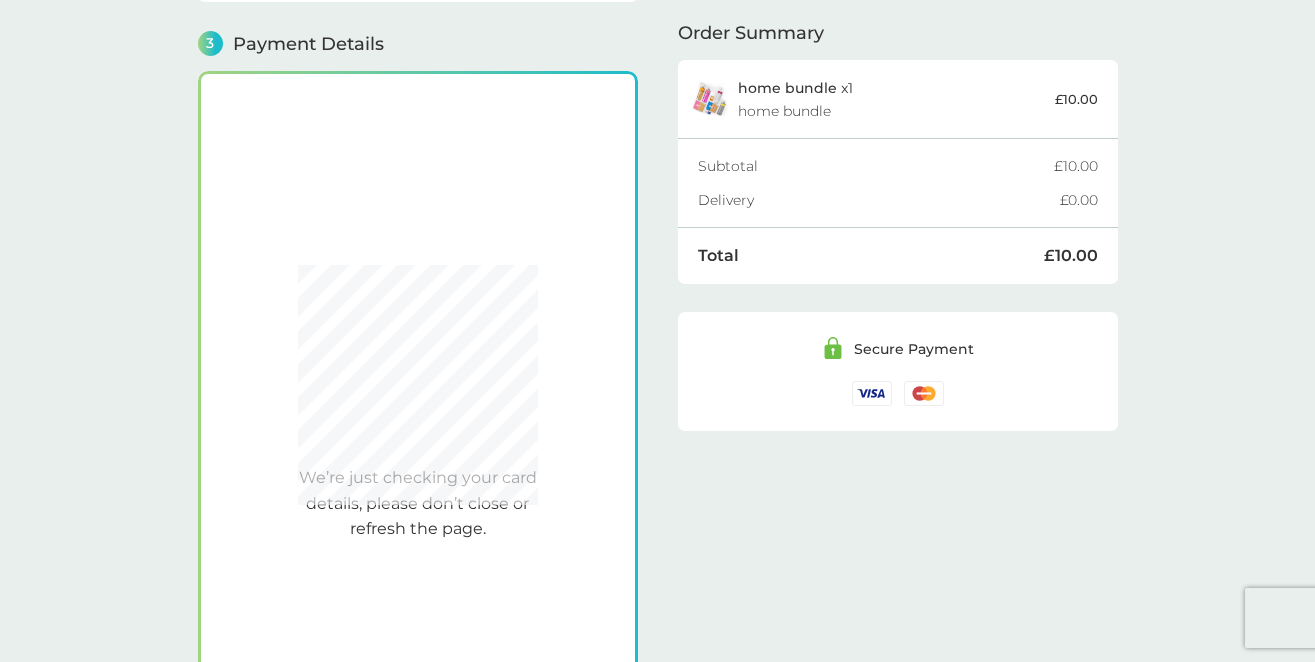 checkbox on "true" 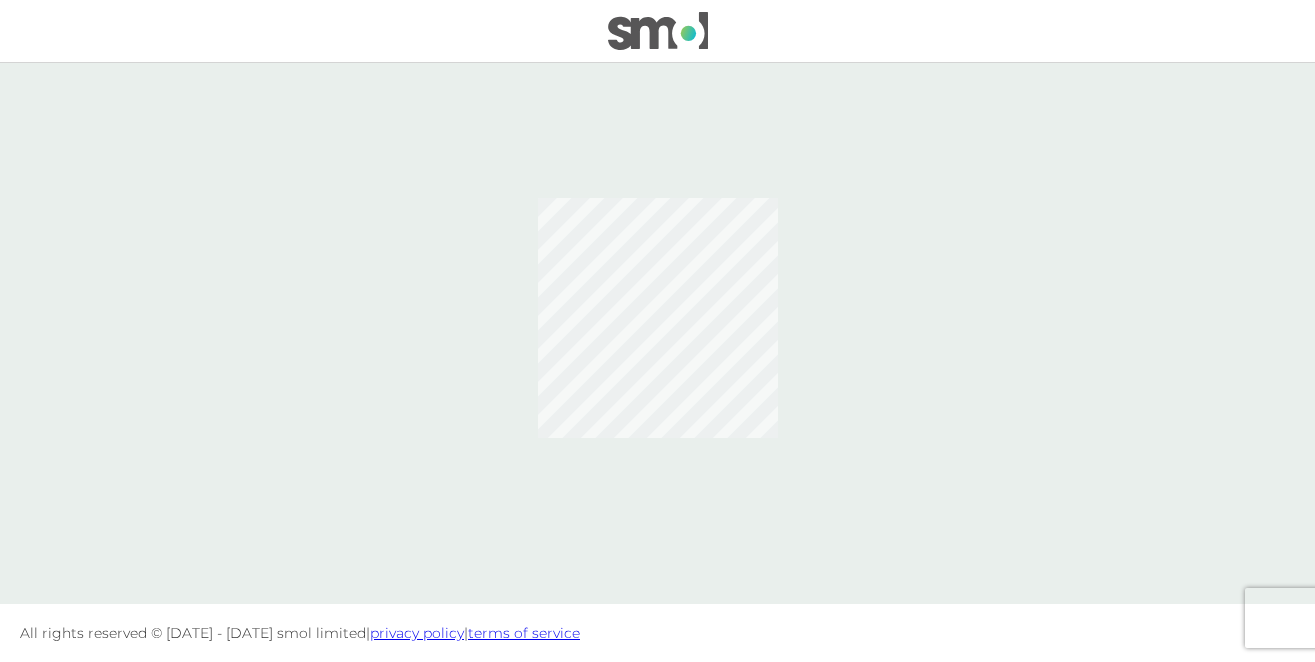 scroll, scrollTop: 0, scrollLeft: 0, axis: both 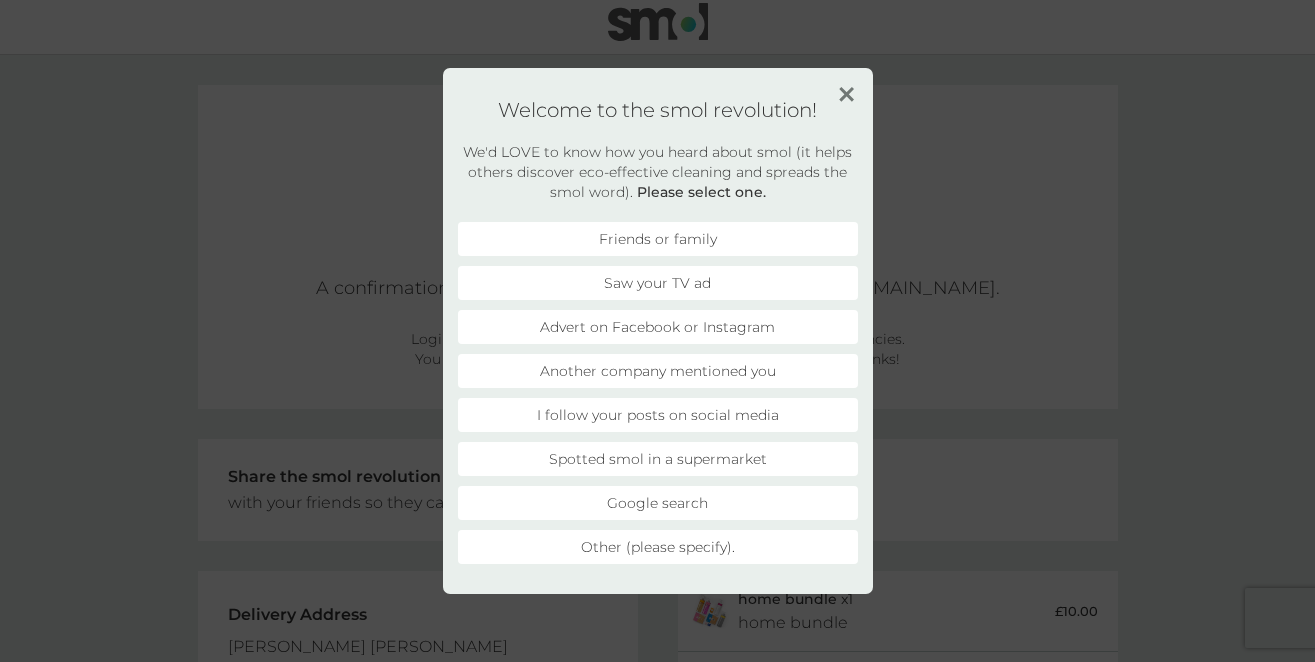 click on "Friends or family" at bounding box center [658, 239] 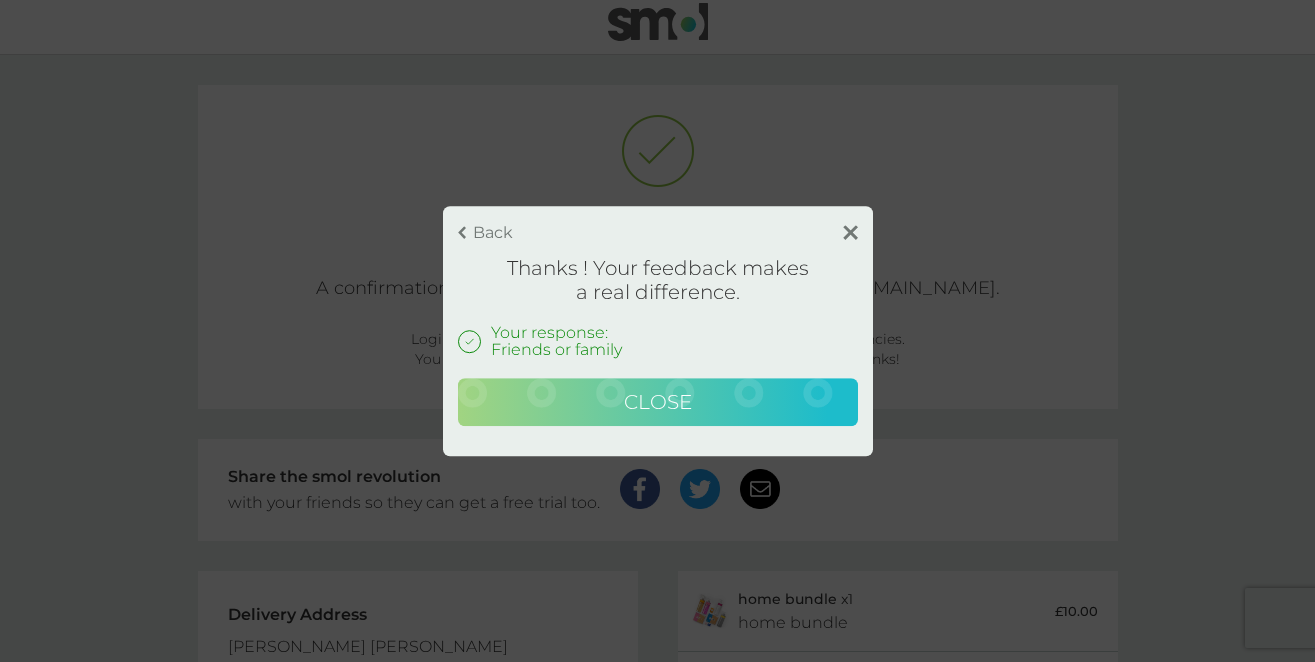 click on "Close" at bounding box center (658, 402) 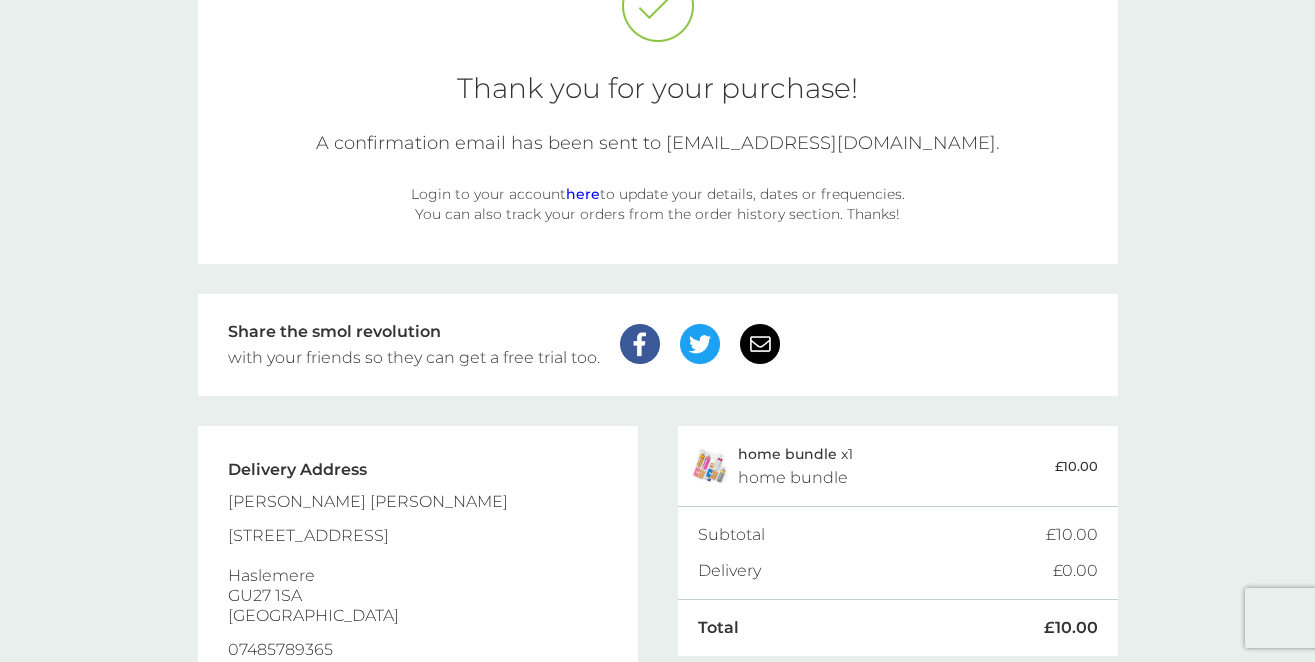scroll, scrollTop: 0, scrollLeft: 0, axis: both 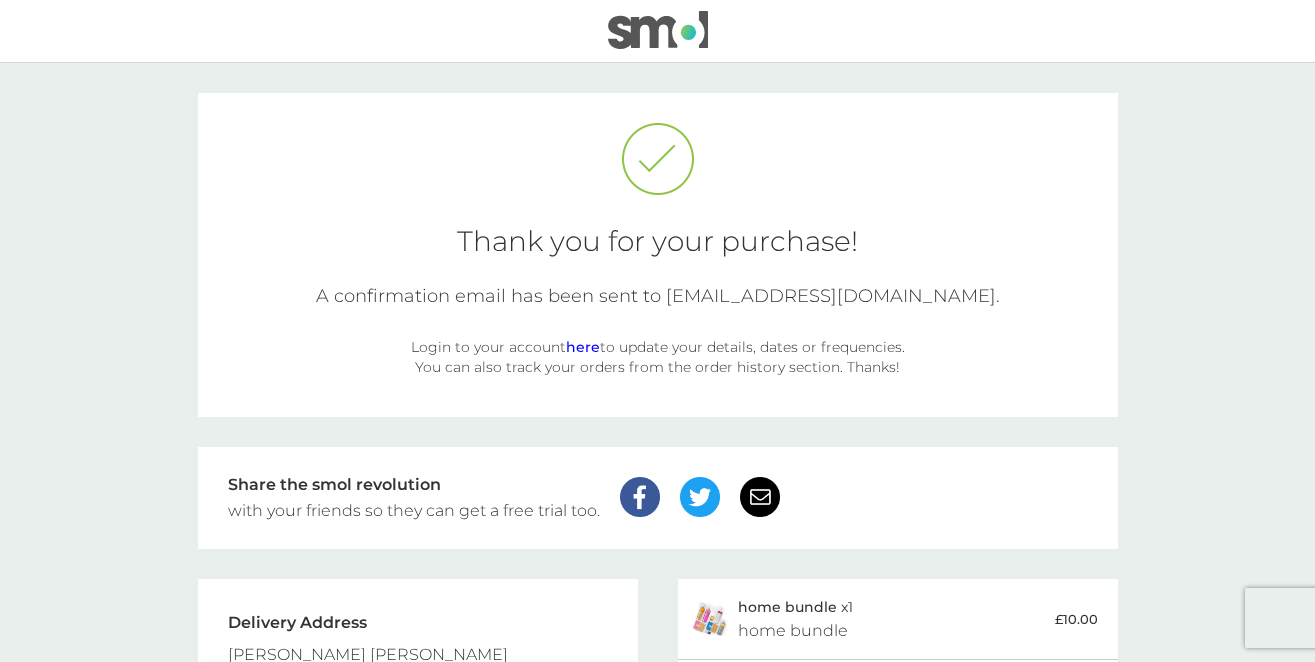 click on "here" at bounding box center [583, 347] 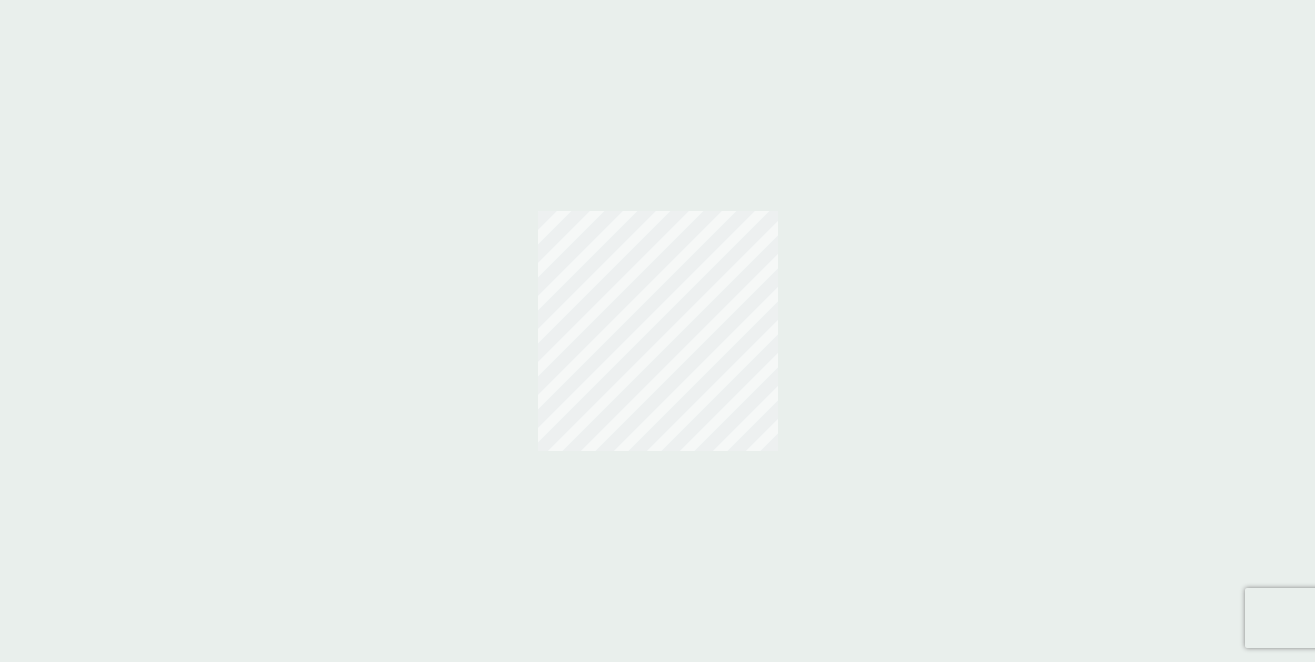 scroll, scrollTop: 0, scrollLeft: 0, axis: both 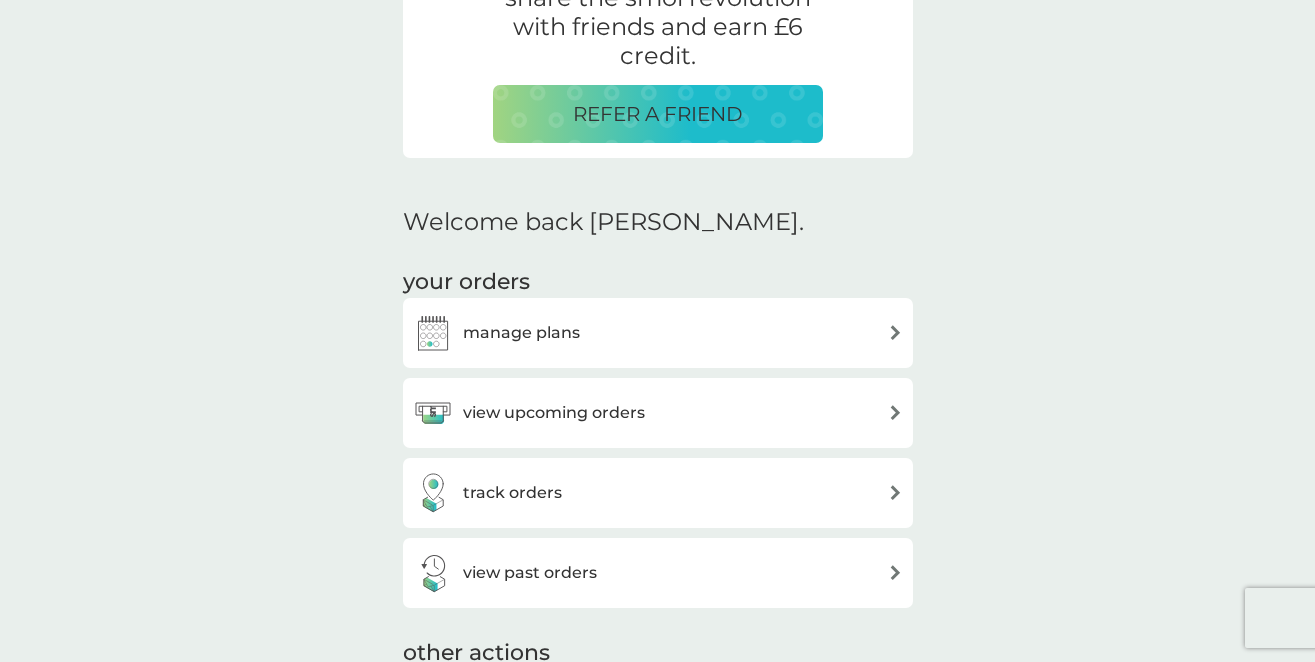 click on "manage plans" at bounding box center (658, 333) 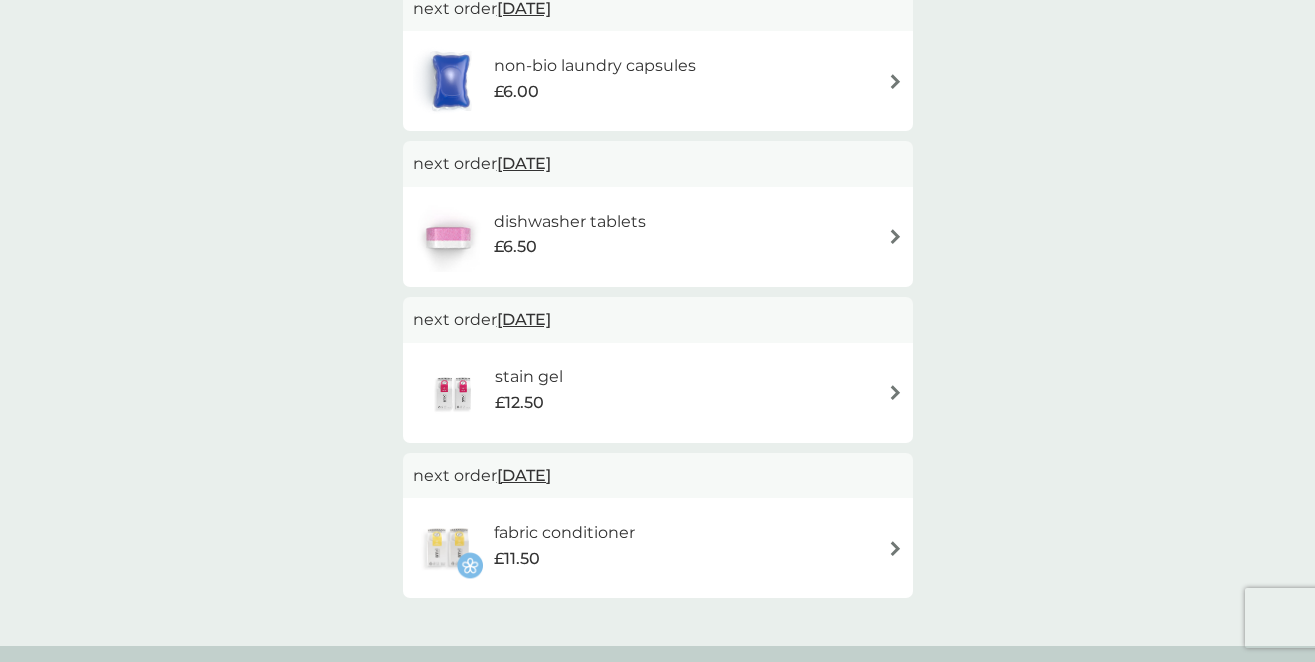 scroll, scrollTop: 614, scrollLeft: 0, axis: vertical 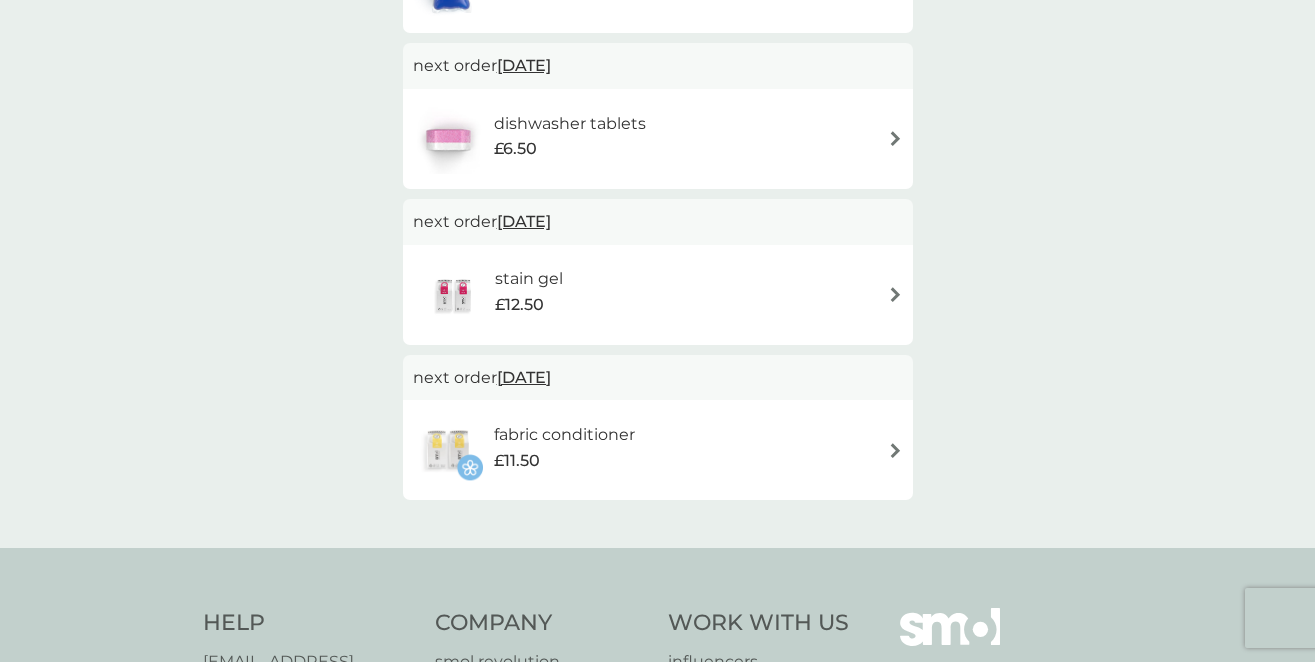 click on "fabric conditioner £11.50" at bounding box center (658, 450) 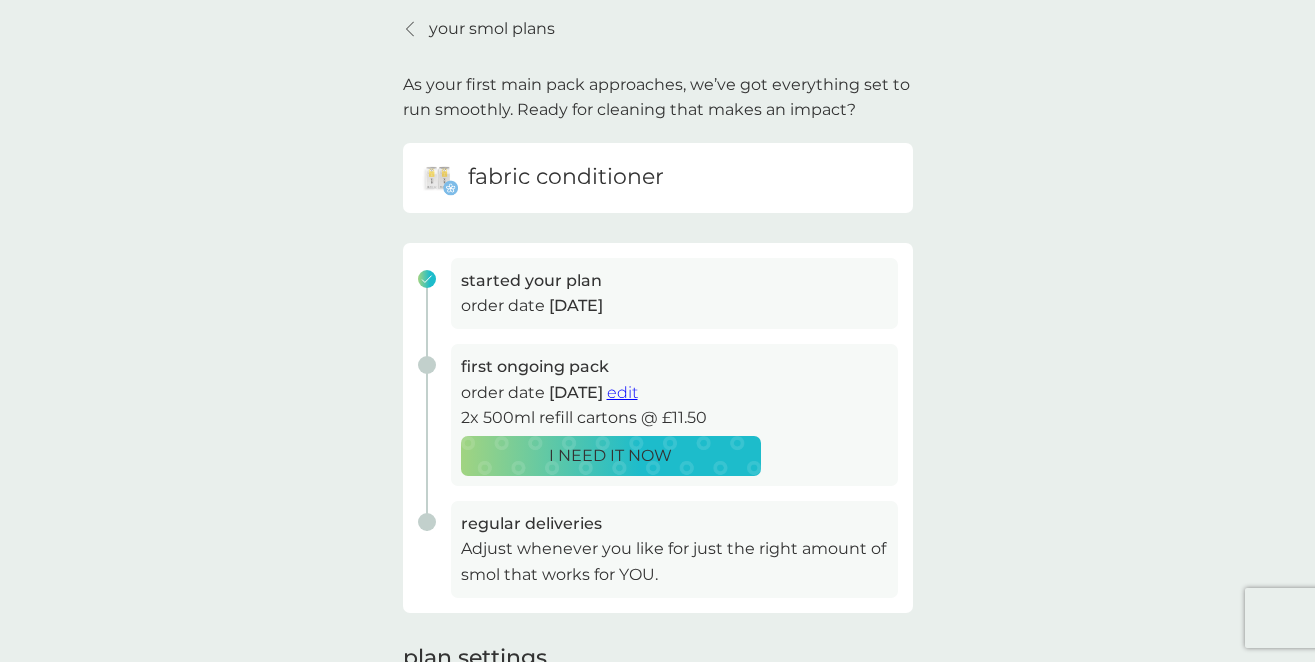 scroll, scrollTop: 59, scrollLeft: 0, axis: vertical 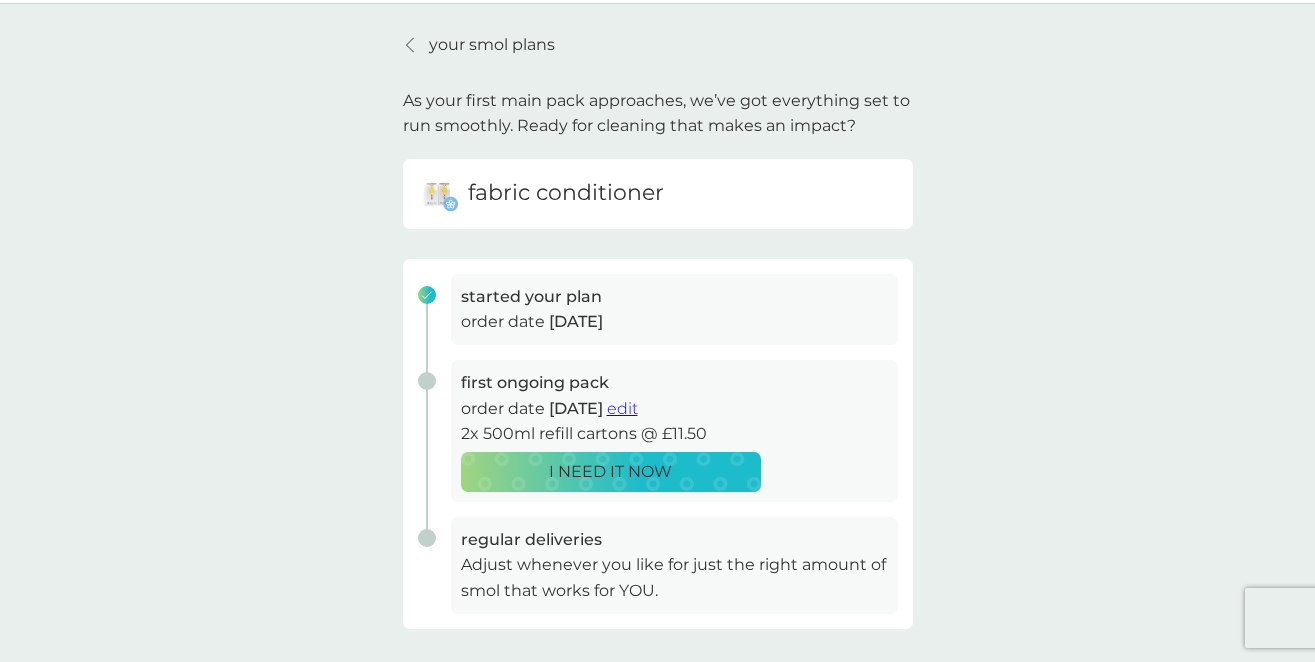 click on "your smol plans" at bounding box center [492, 45] 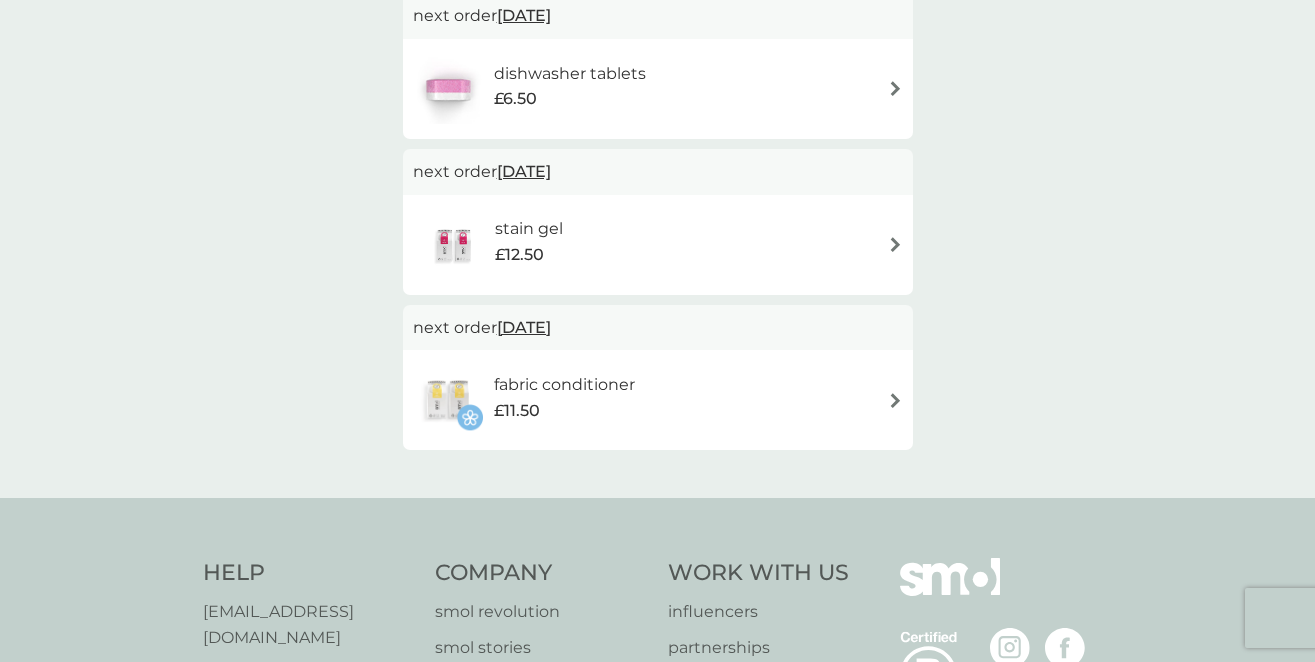 scroll, scrollTop: 0, scrollLeft: 0, axis: both 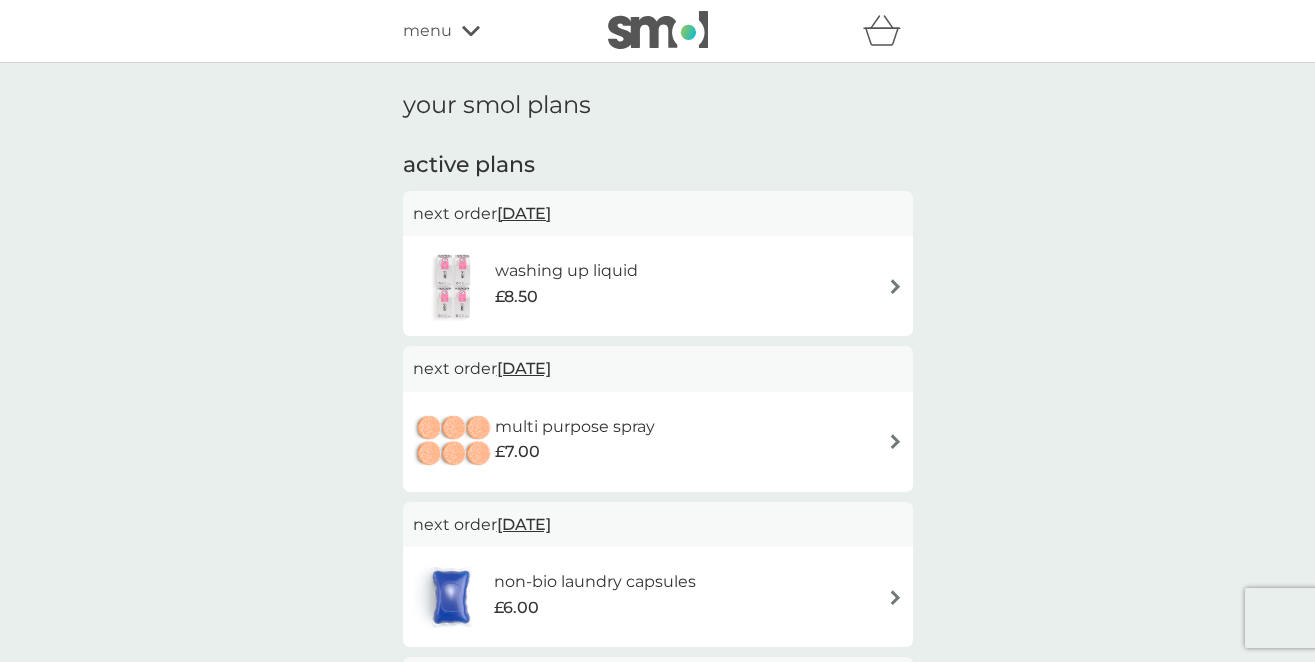 click on "menu" at bounding box center (427, 31) 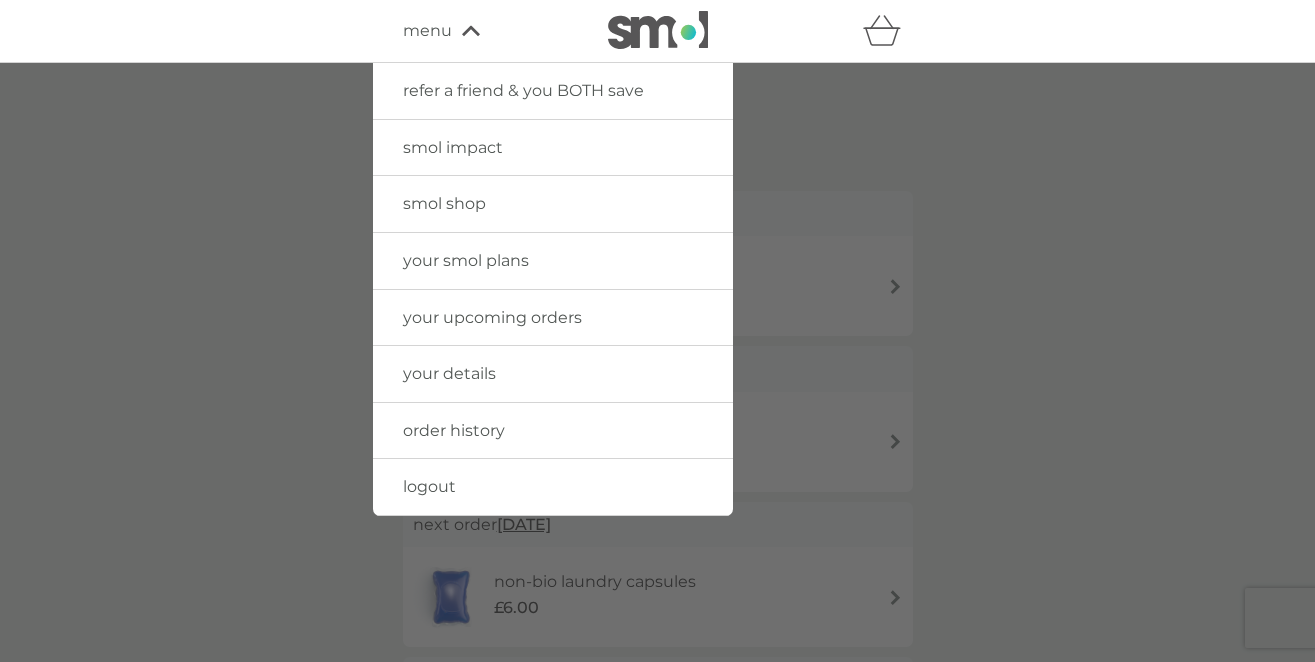 click on "smol shop" at bounding box center (444, 203) 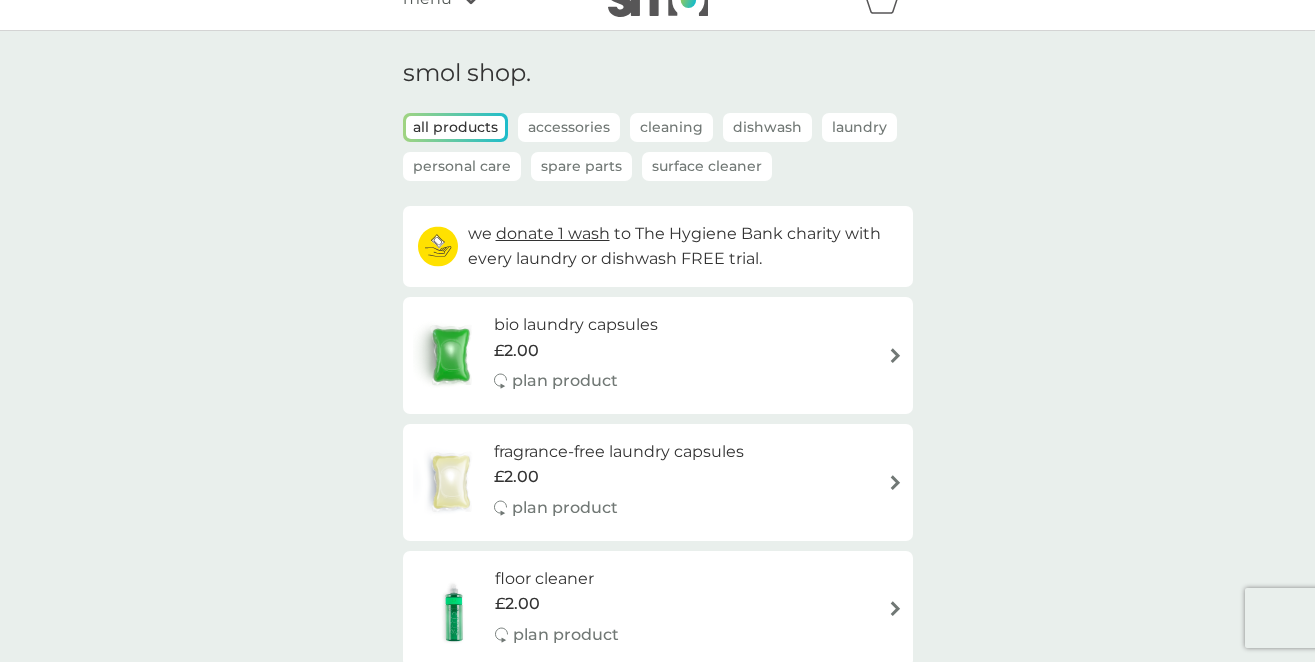 scroll, scrollTop: 0, scrollLeft: 0, axis: both 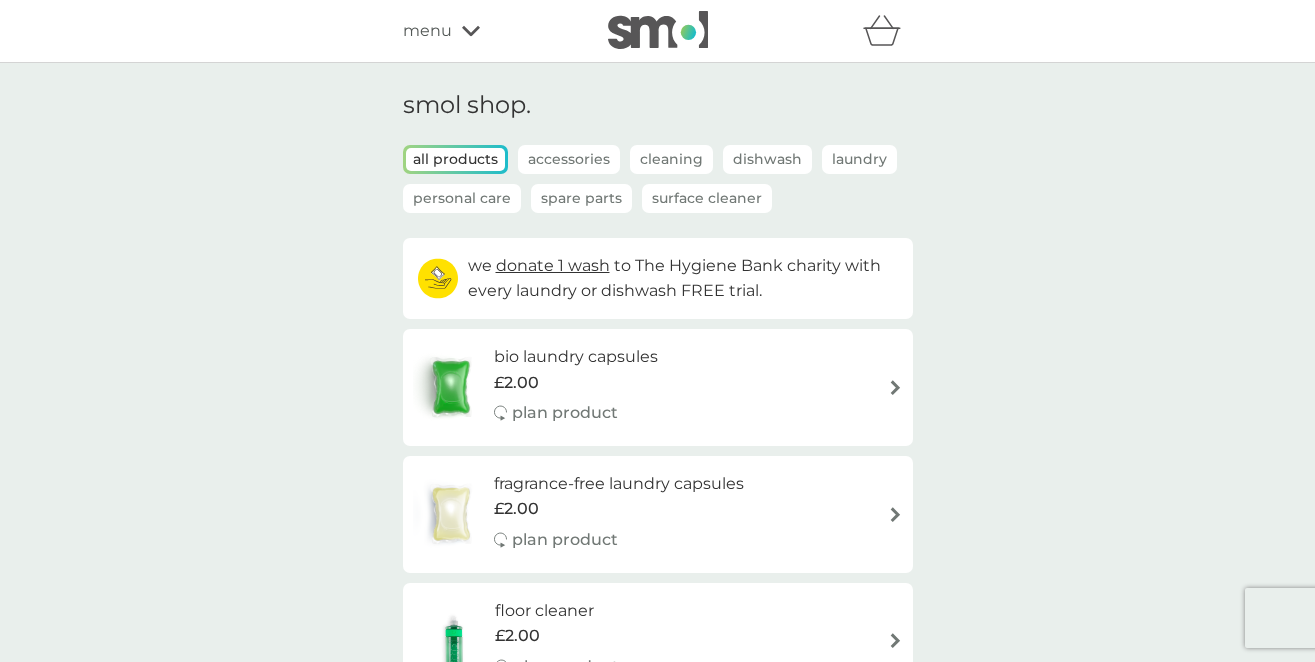 click on "Personal Care" at bounding box center (462, 198) 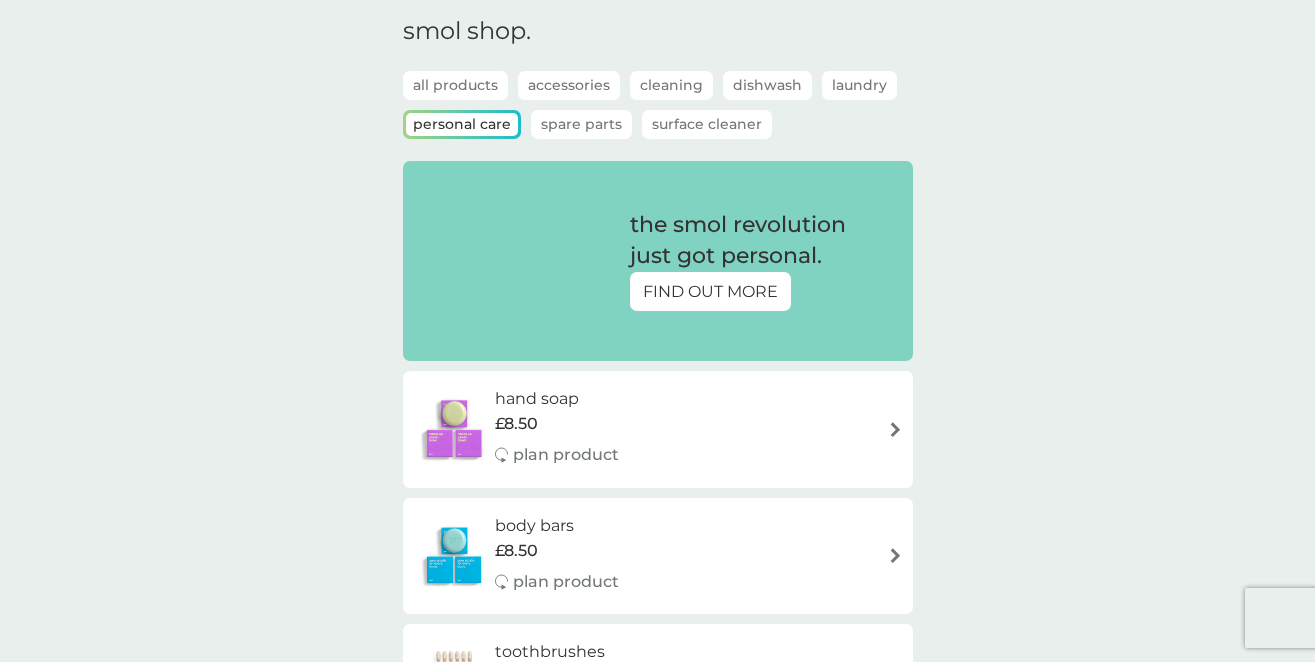 scroll, scrollTop: 49, scrollLeft: 0, axis: vertical 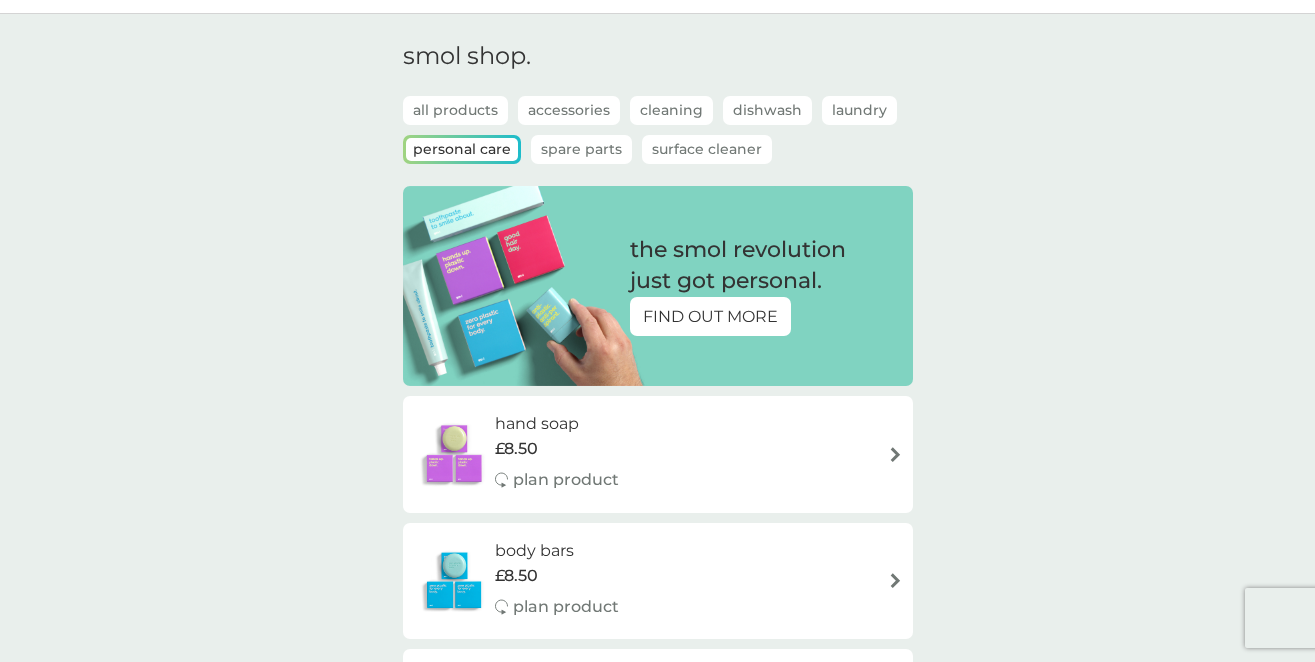 click on "all products" at bounding box center [455, 110] 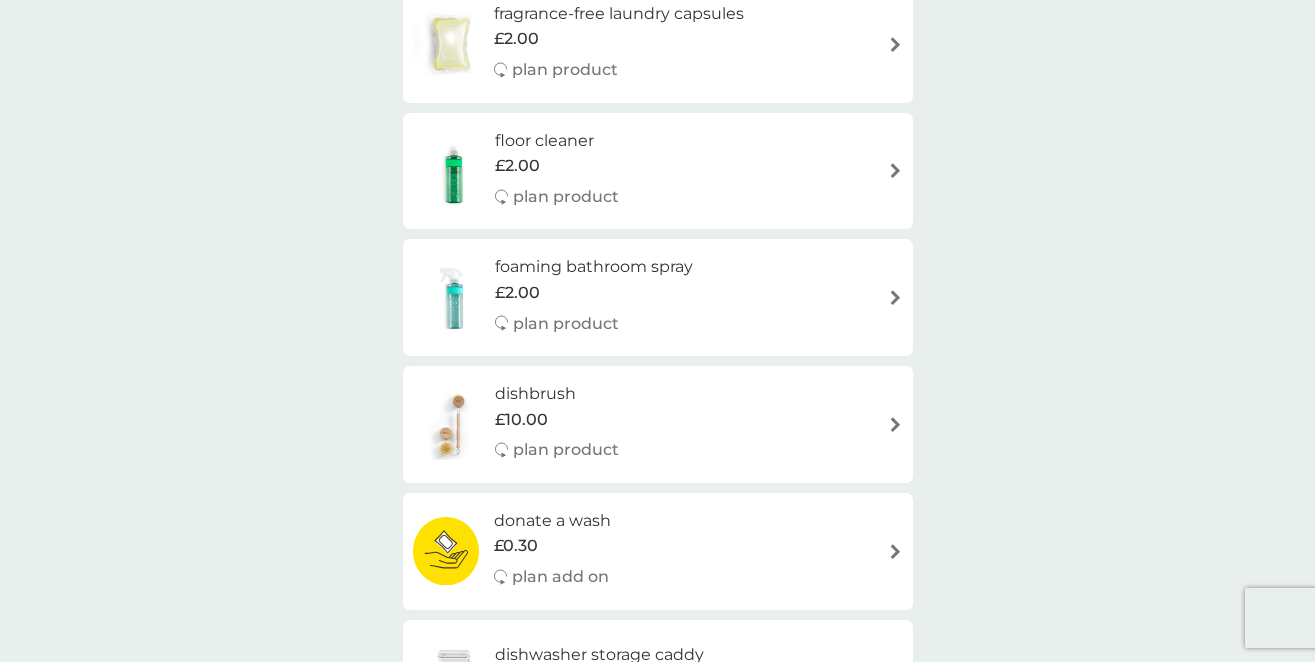 scroll, scrollTop: 0, scrollLeft: 0, axis: both 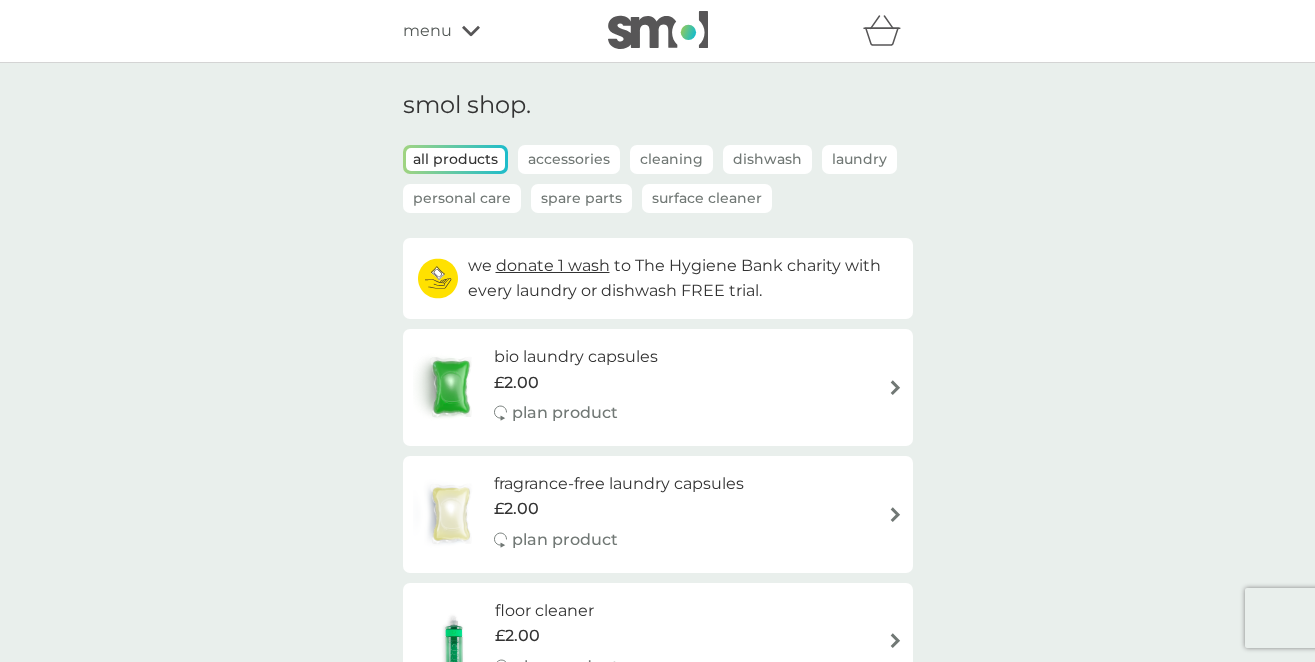 click on "menu" at bounding box center (427, 31) 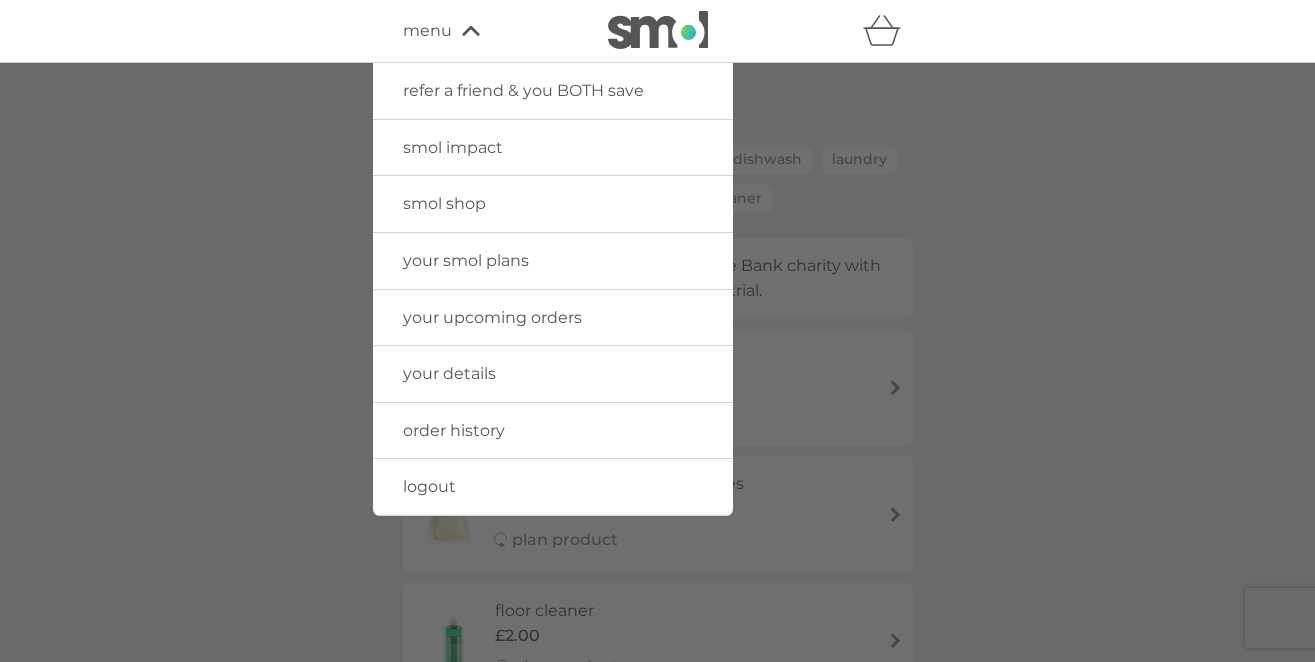 click on "smol shop" at bounding box center [553, 204] 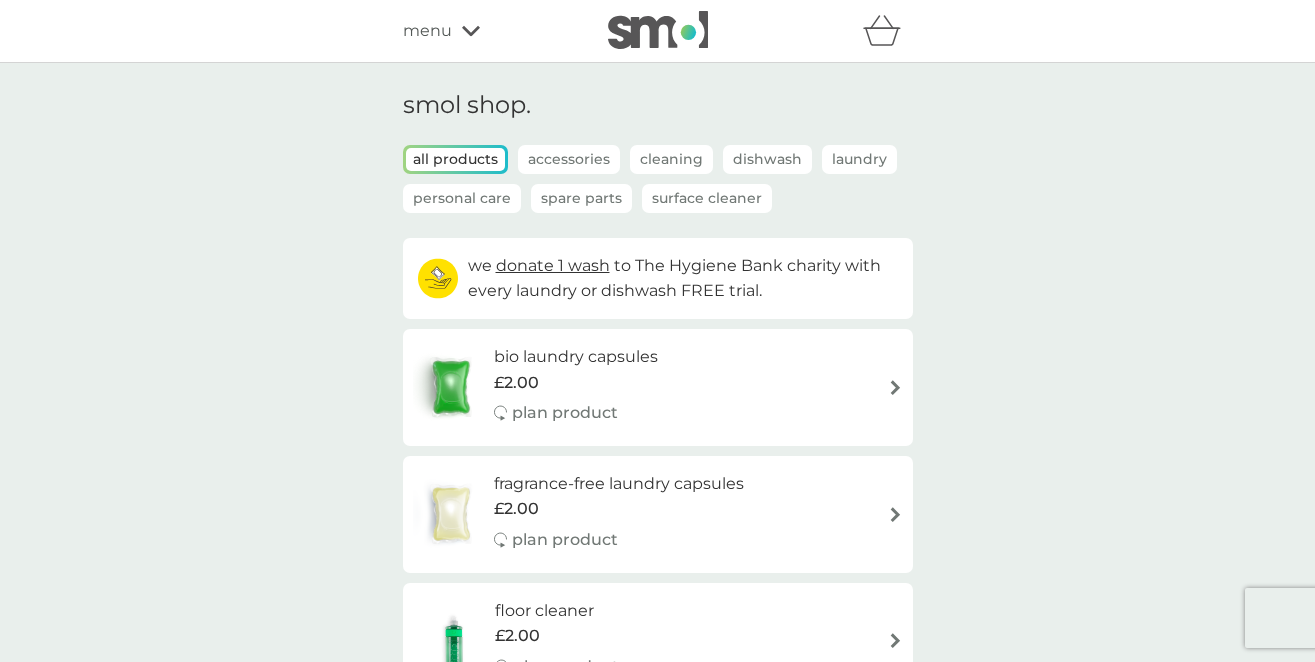 click on "Personal Care" at bounding box center (462, 198) 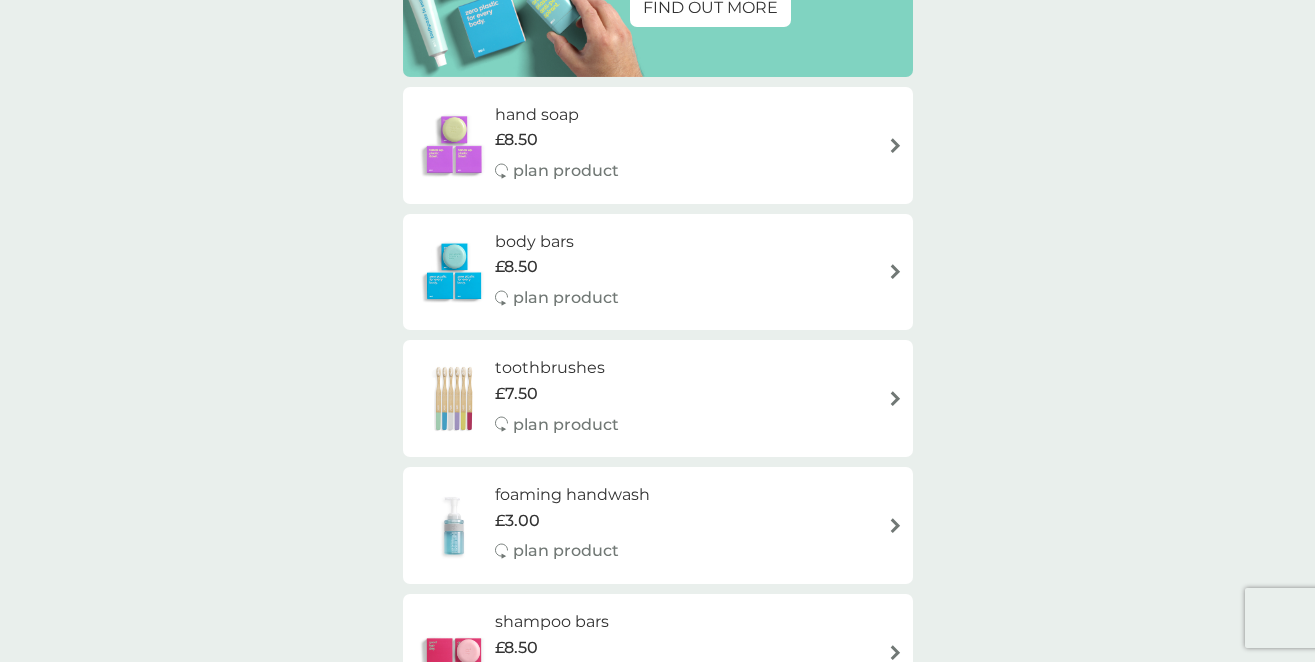 scroll, scrollTop: 0, scrollLeft: 0, axis: both 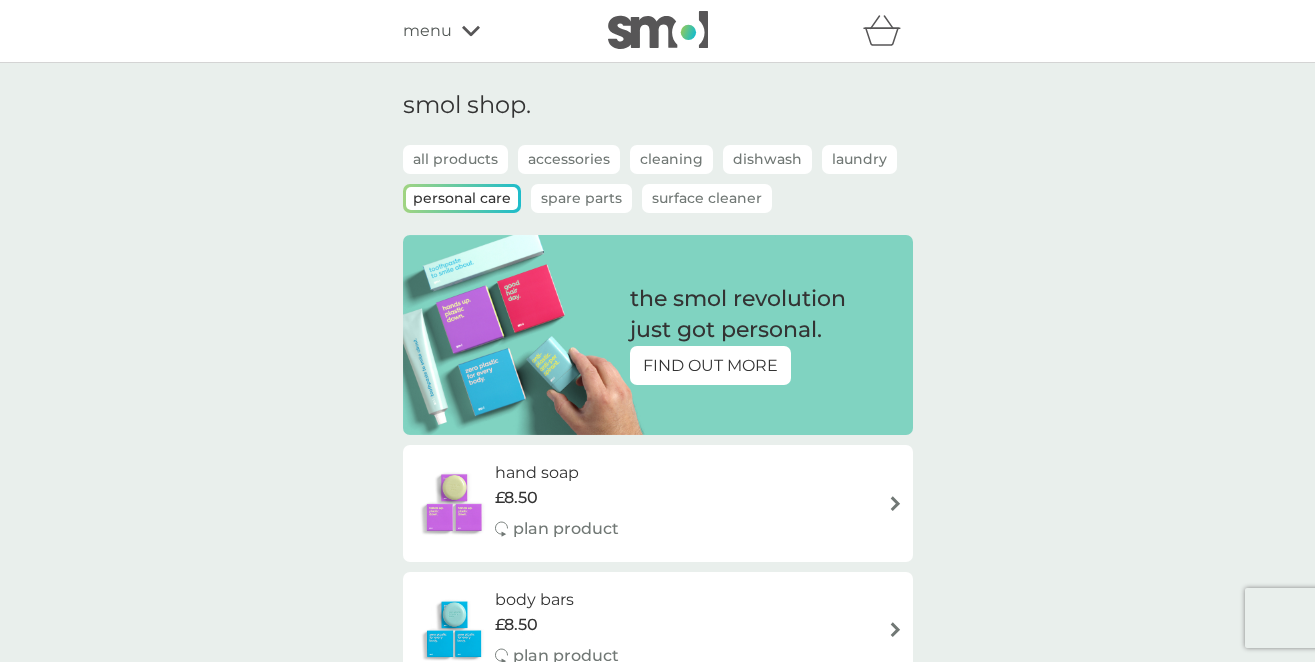 click on "Spare Parts" at bounding box center (581, 198) 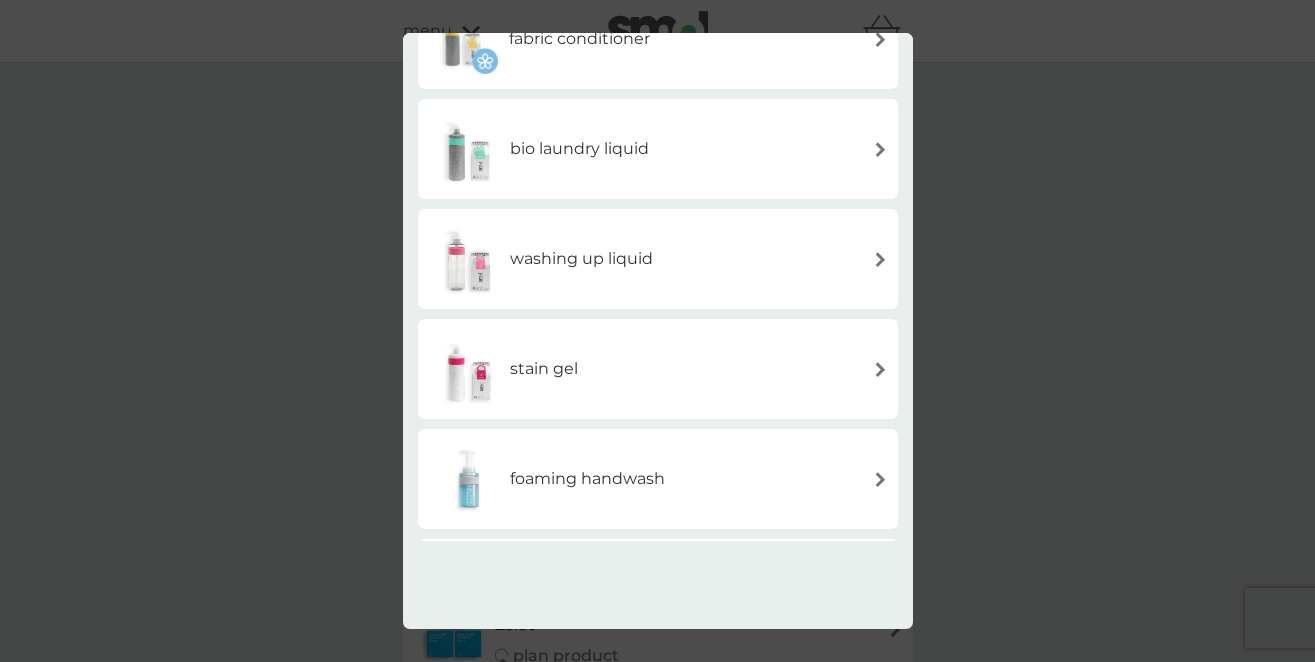 scroll, scrollTop: 604, scrollLeft: 0, axis: vertical 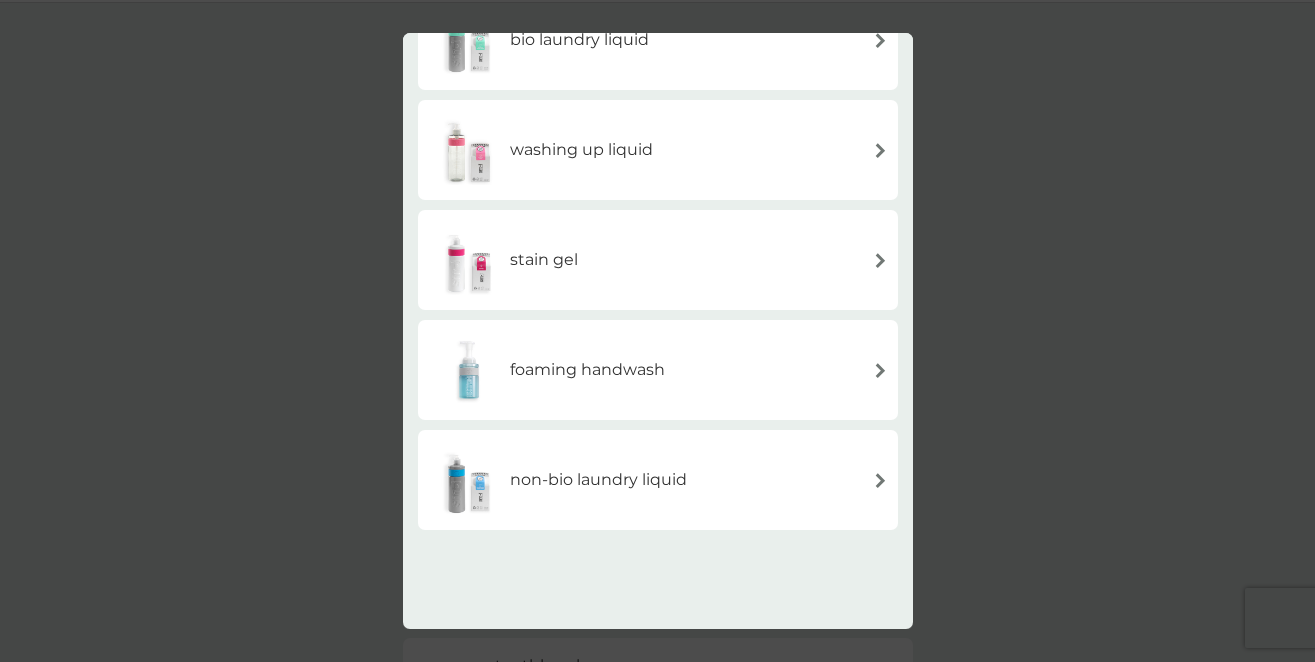 click on "back spare parts floor cleaner multi purpose spray foaming bathroom spray fabric conditioner bio laundry liquid washing up liquid stain gel foaming handwash non-bio laundry liquid" at bounding box center [657, 331] 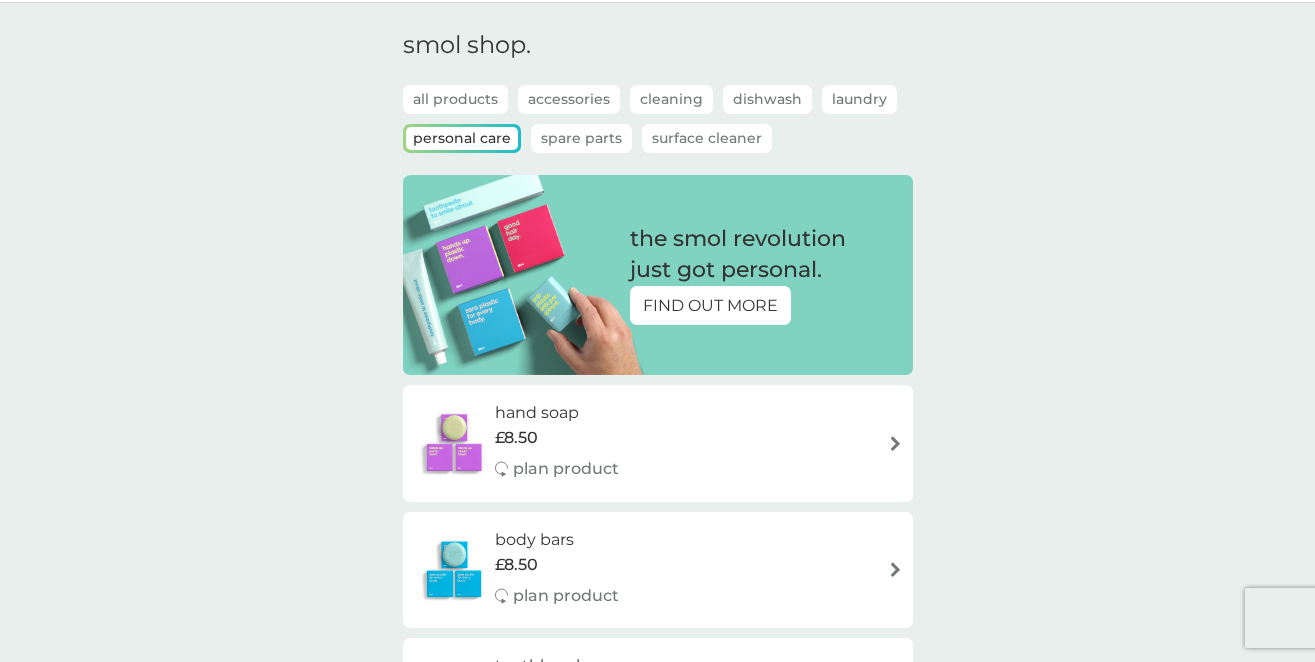 click on "Spare Parts" at bounding box center (581, 138) 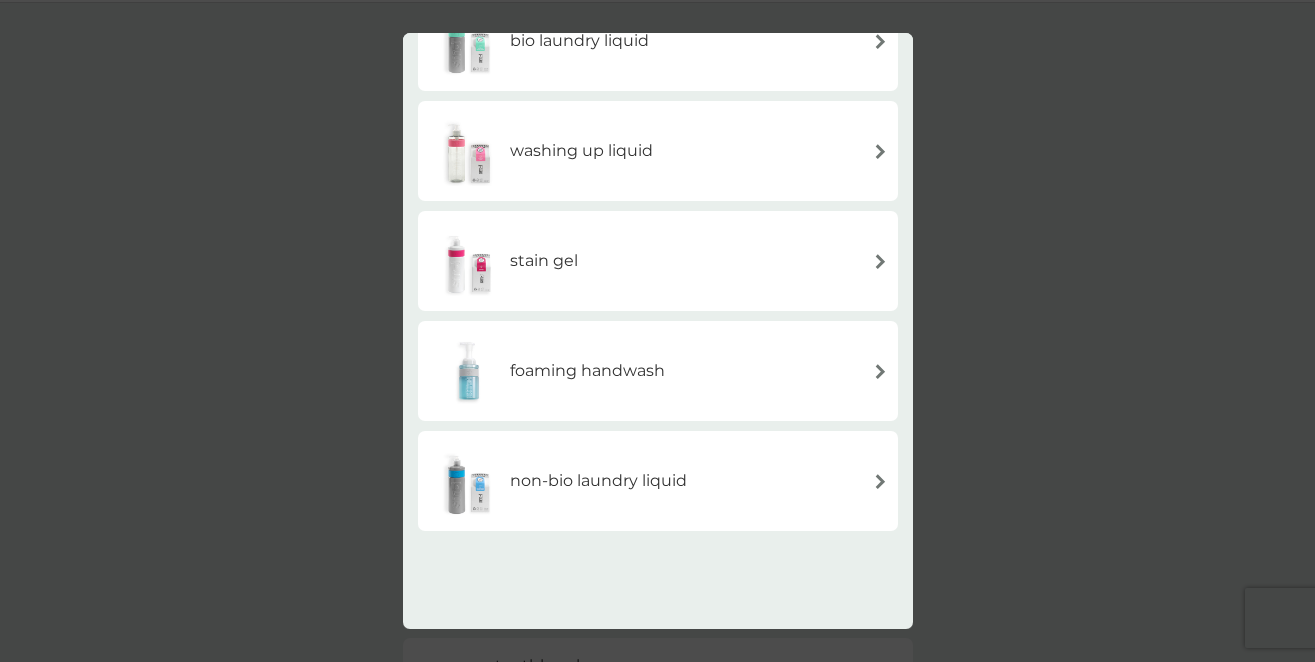 scroll, scrollTop: 604, scrollLeft: 0, axis: vertical 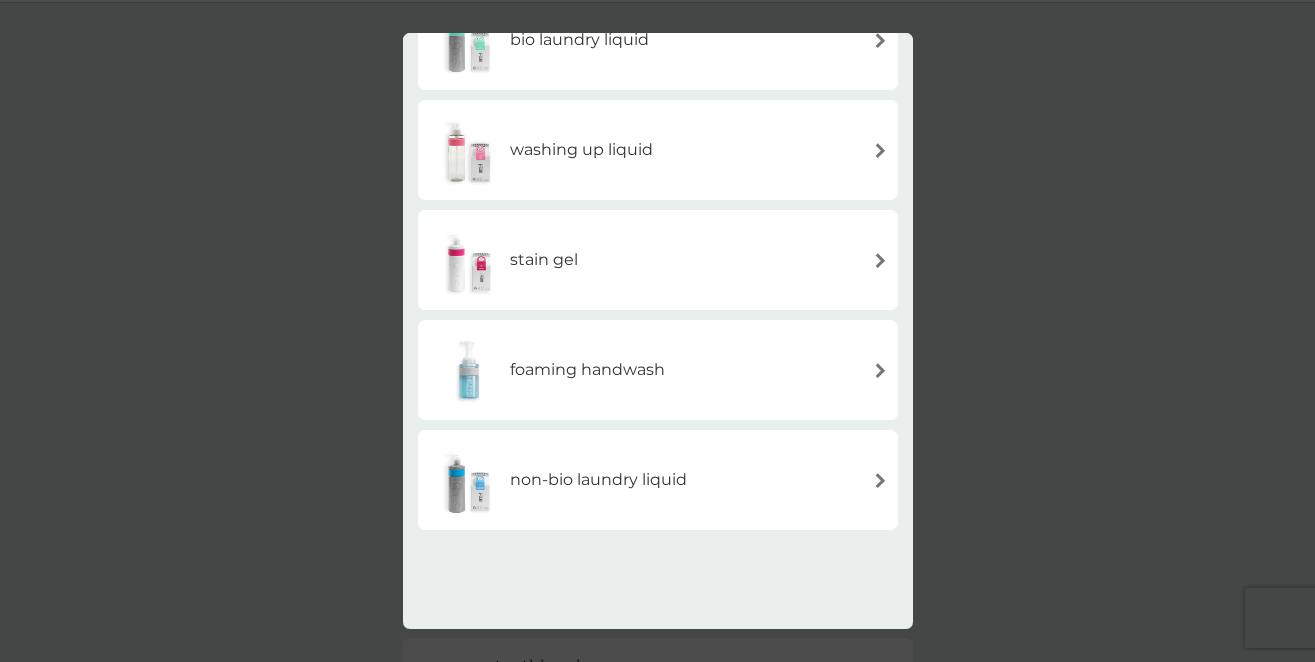 click on "back spare parts floor cleaner multi purpose spray foaming bathroom spray fabric conditioner bio laundry liquid washing up liquid stain gel foaming handwash non-bio laundry liquid" at bounding box center (657, 331) 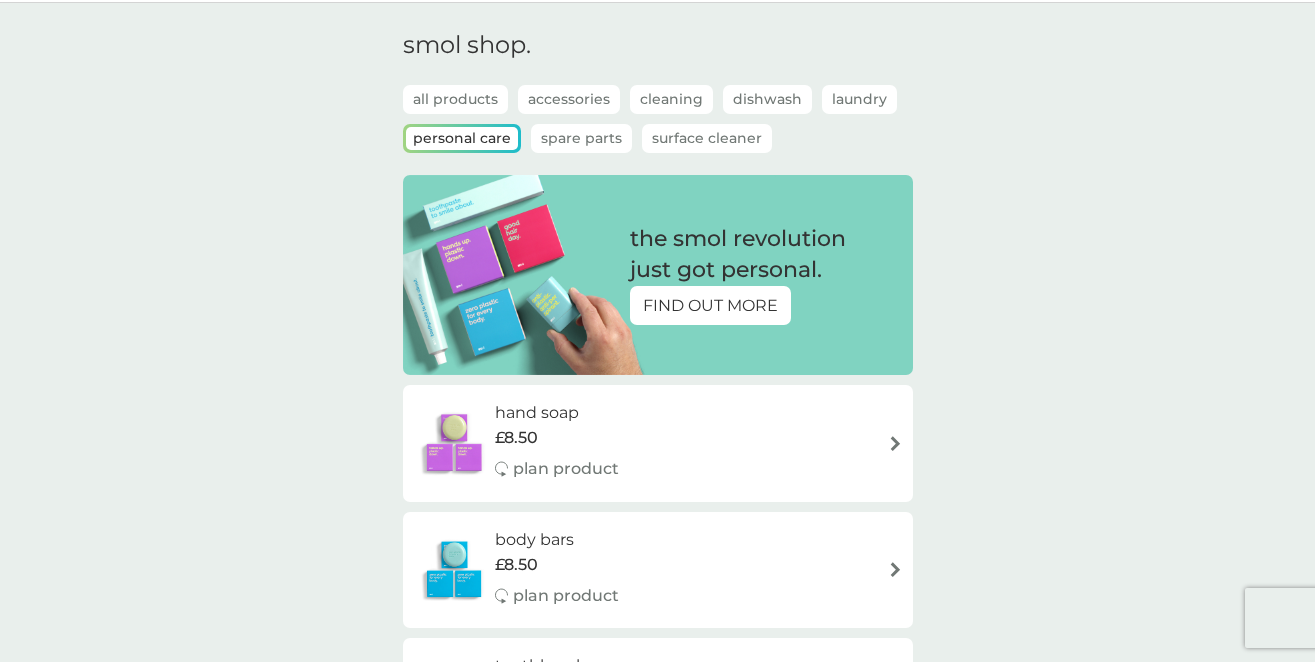 click on "all products" at bounding box center [455, 99] 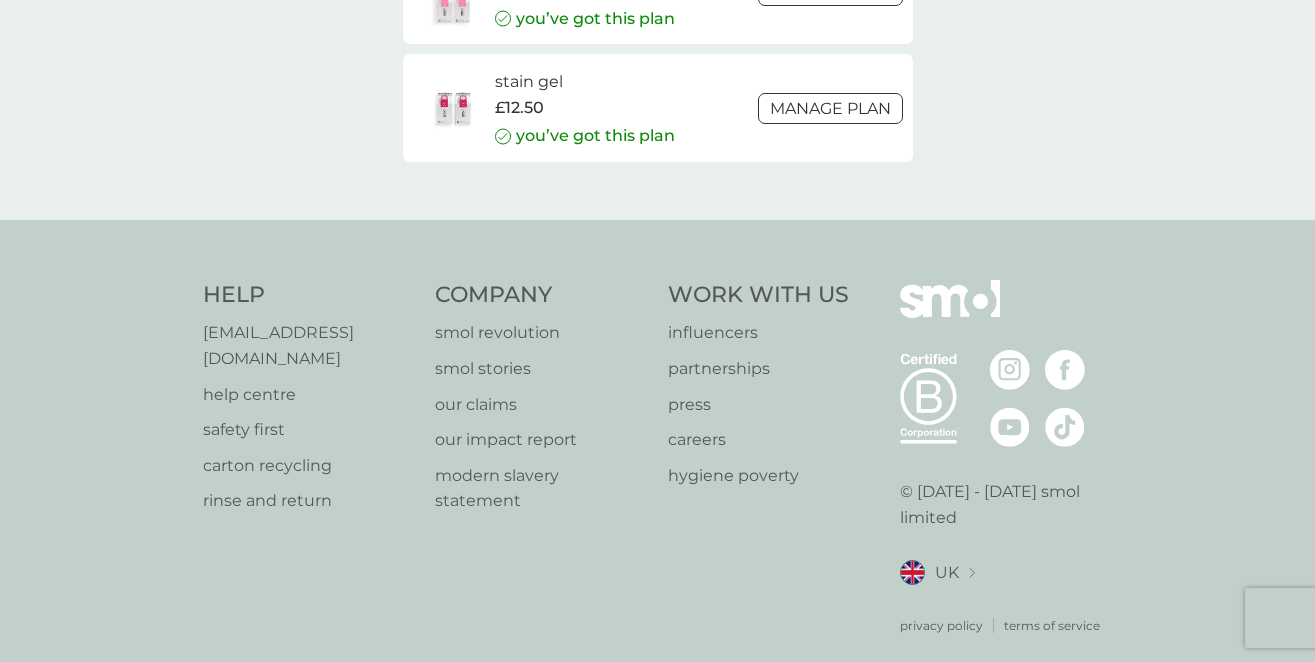 scroll, scrollTop: 3337, scrollLeft: 0, axis: vertical 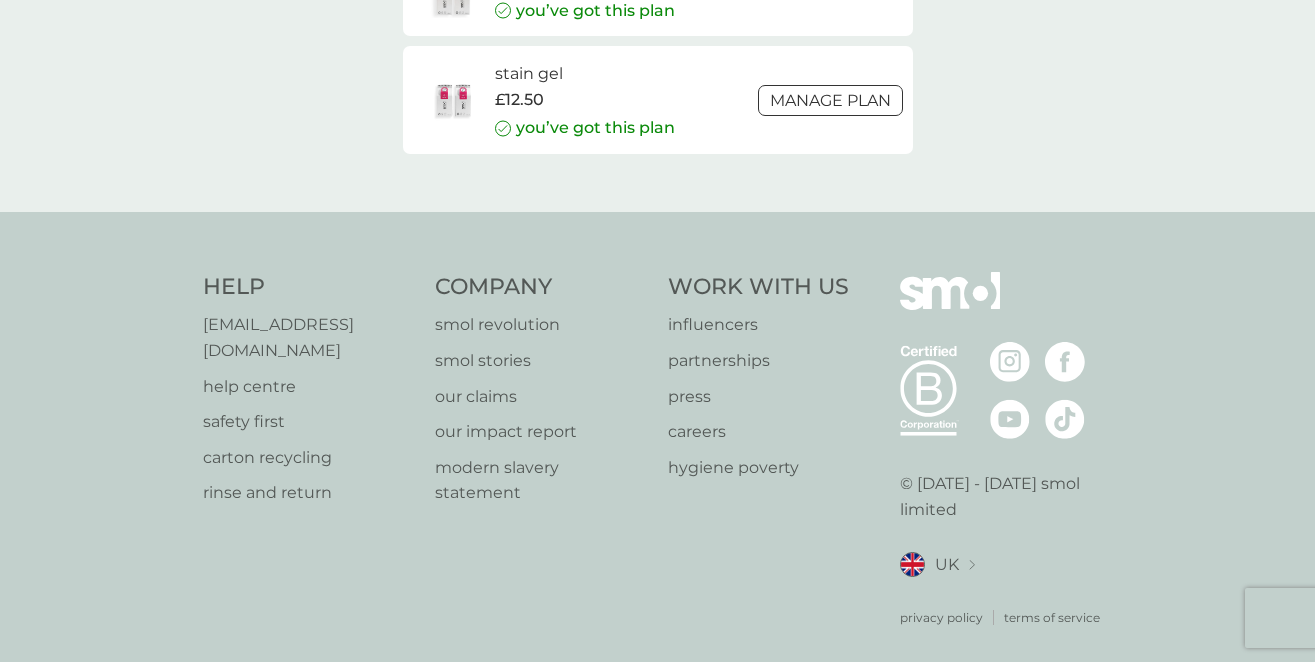 click on "rinse and return" at bounding box center [309, 493] 